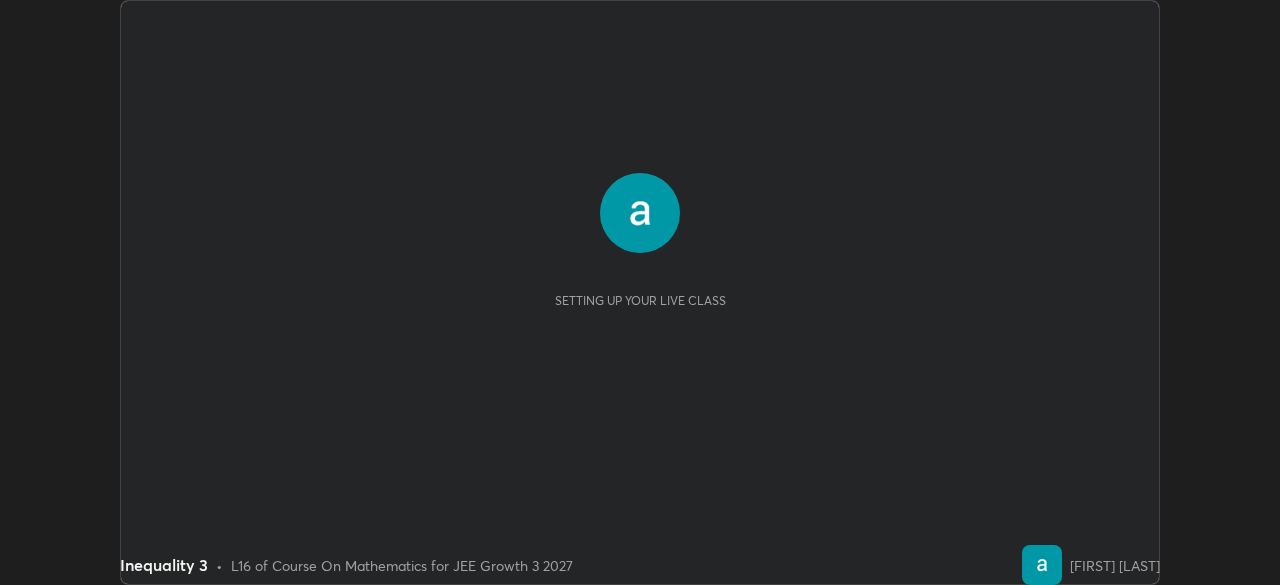 scroll, scrollTop: 0, scrollLeft: 0, axis: both 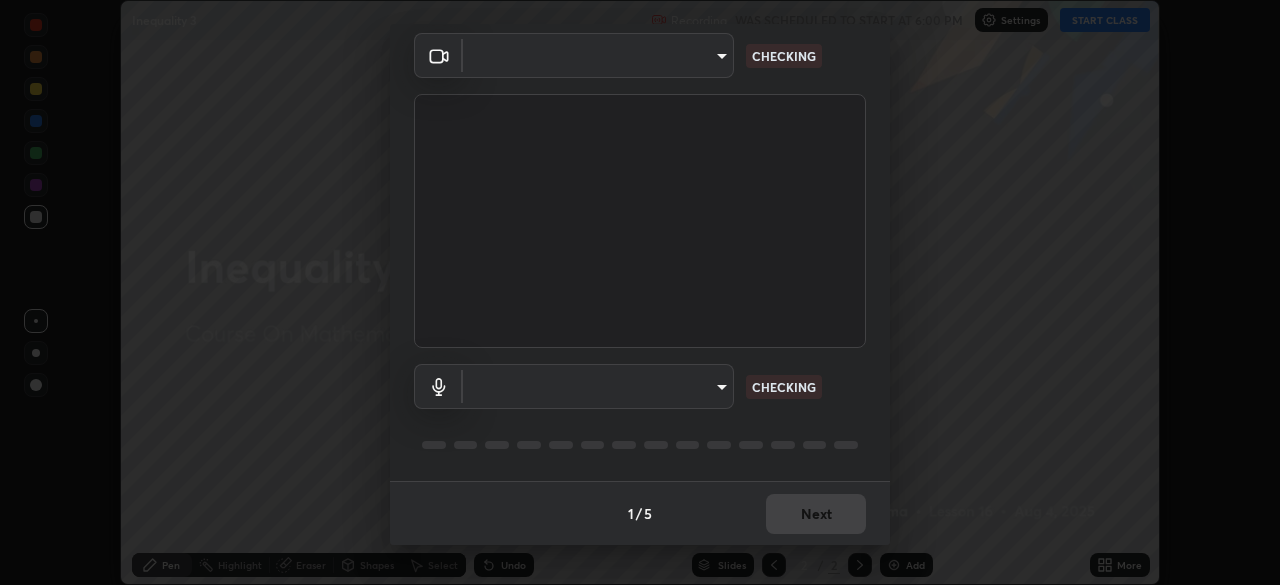 type on "b01729d45edbc9c0263969ae5aeda06708fa428b9a77102190d554404ede5bbd" 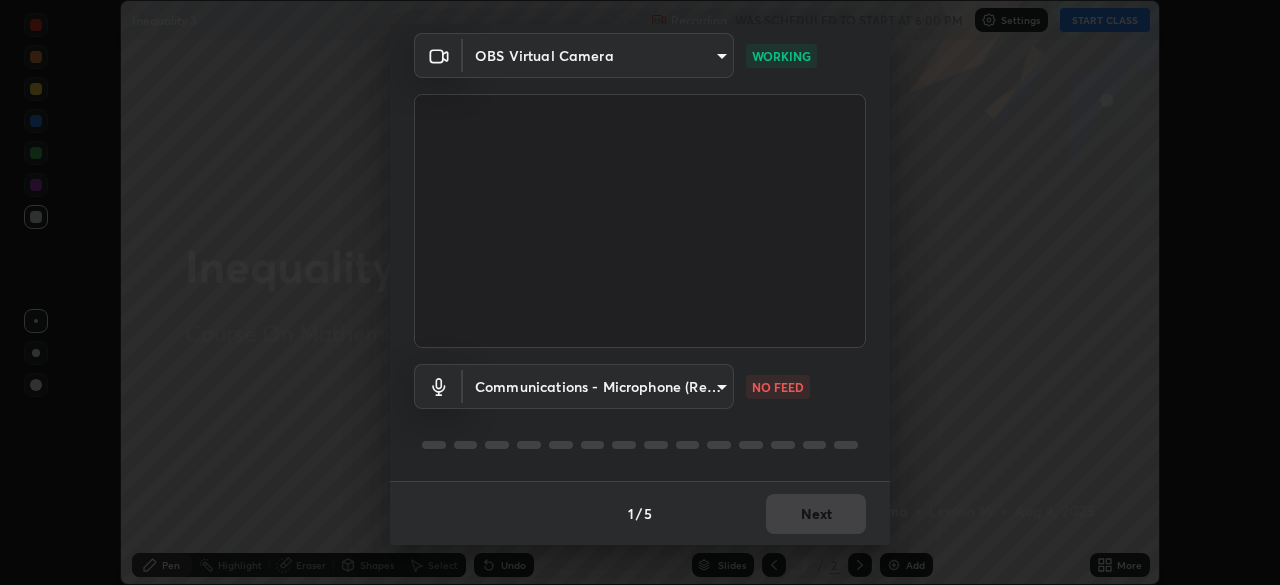 click on "Erase all Inequality 3 Recording WAS SCHEDULED TO START AT  6:00 PM Settings START CLASS Setting up your live class Inequality 3 • L16 of Course On Mathematics for JEE Growth 3 2027 [FIRST] [LAST] Pen Highlight Eraser Shapes Select Undo Slides 2 / 2 Add More No doubts shared Encourage your learners to ask a doubt for better clarity Report an issue Reason for reporting Buffering Chat not working Audio - Video sync issue Educator video quality low ​ Attach an image Report Media settings OBS Virtual Camera [HASH] WORKING Communications - Microphone (Realtek High Definition Audio) communications NO FEED 1 / 5 Next" at bounding box center (640, 292) 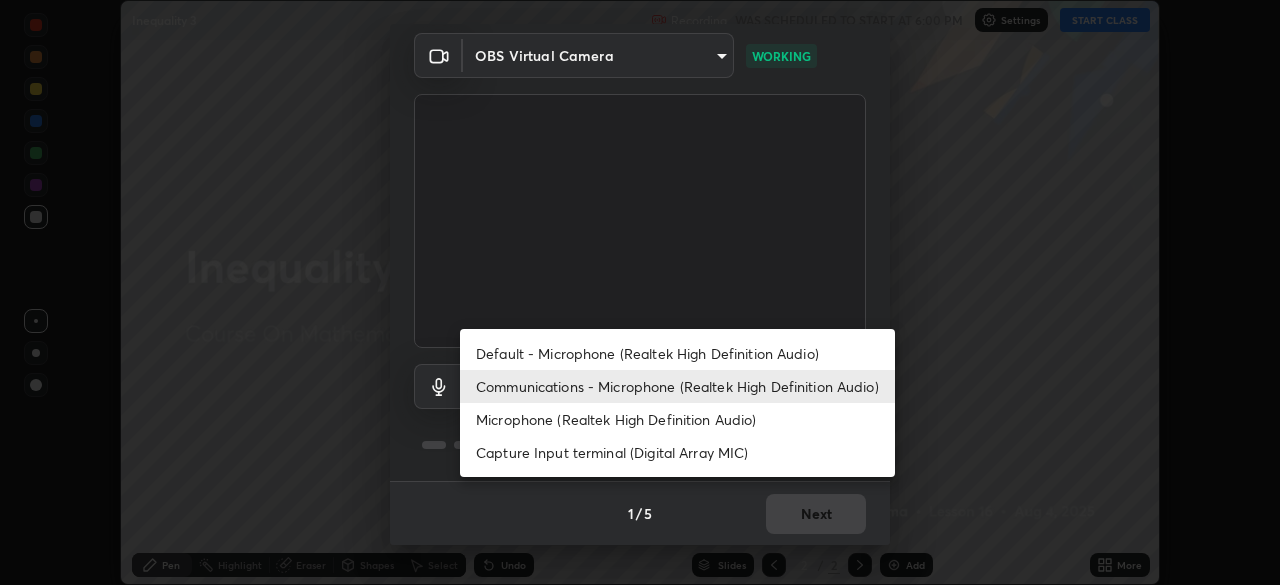 click on "Default - Microphone (Realtek High Definition Audio)" at bounding box center (677, 353) 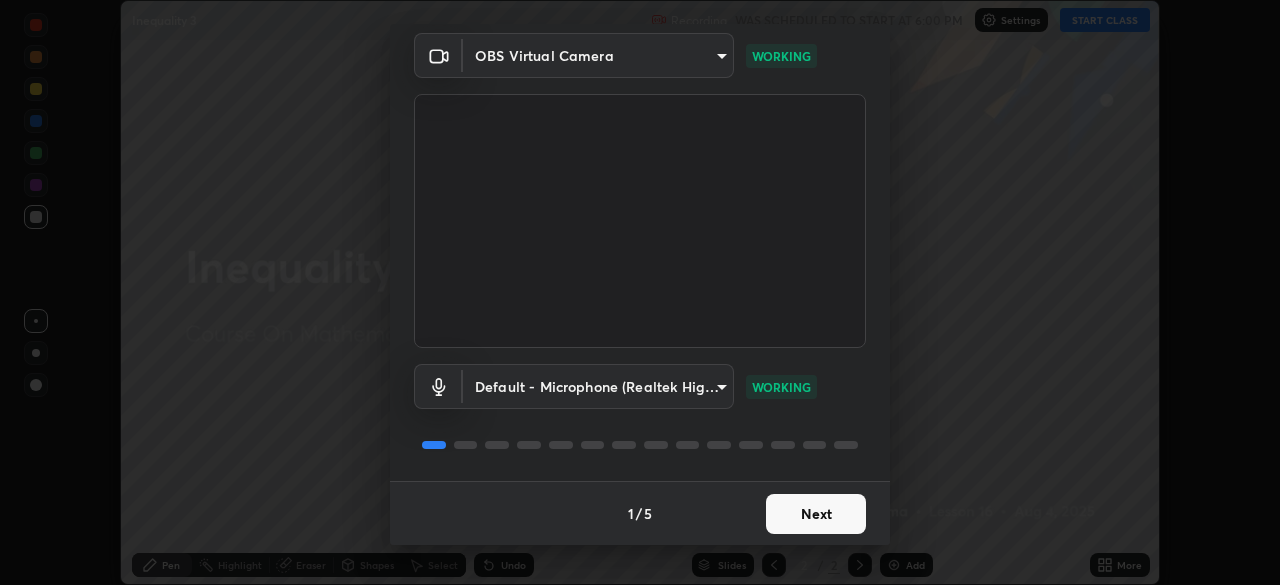 click on "Next" at bounding box center [816, 514] 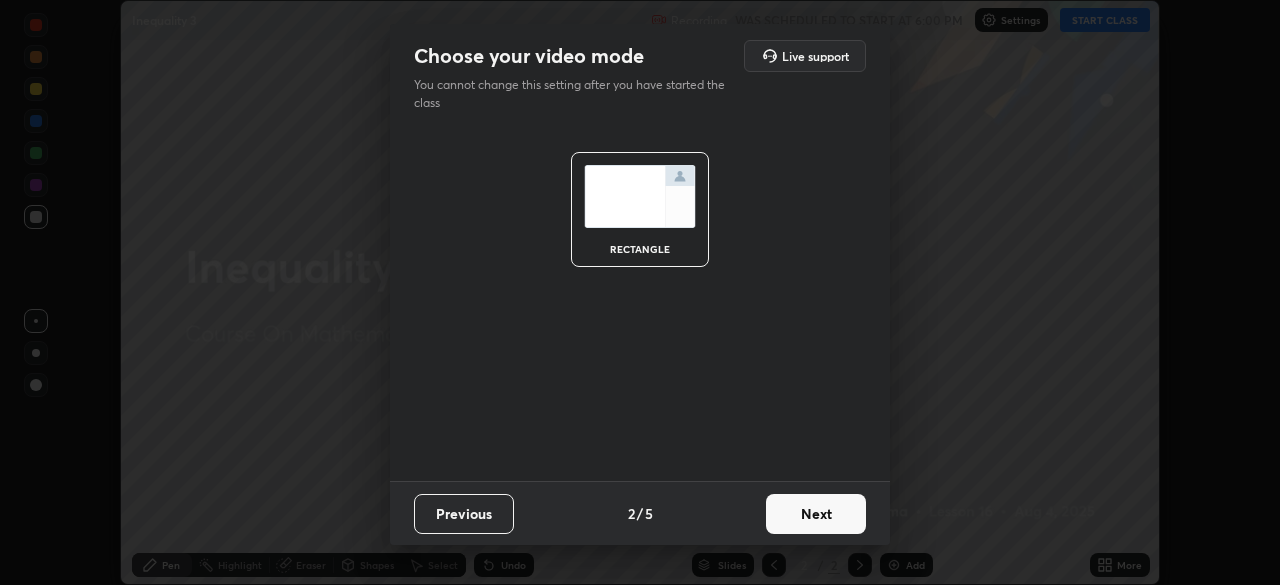 scroll, scrollTop: 0, scrollLeft: 0, axis: both 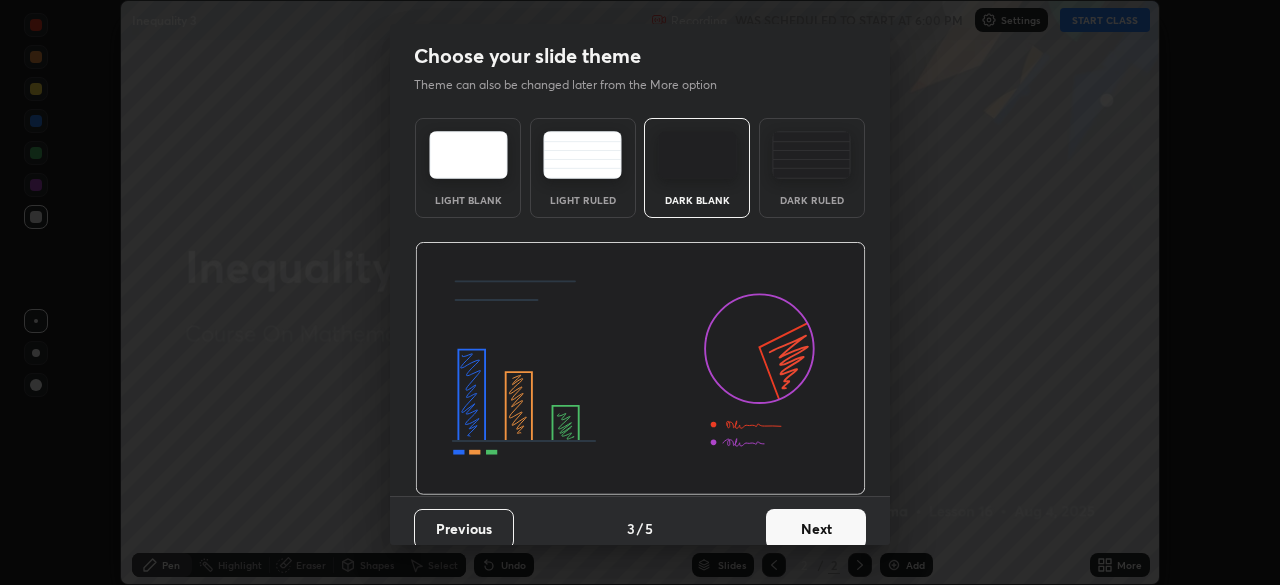 click on "Next" at bounding box center (816, 529) 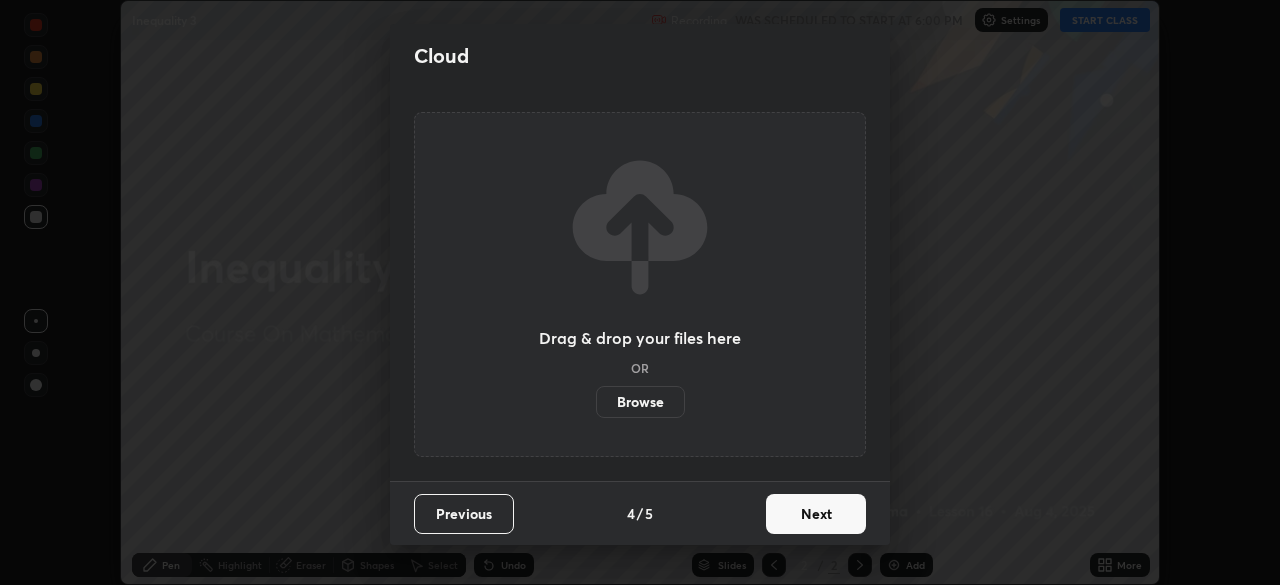 click on "Next" at bounding box center (816, 514) 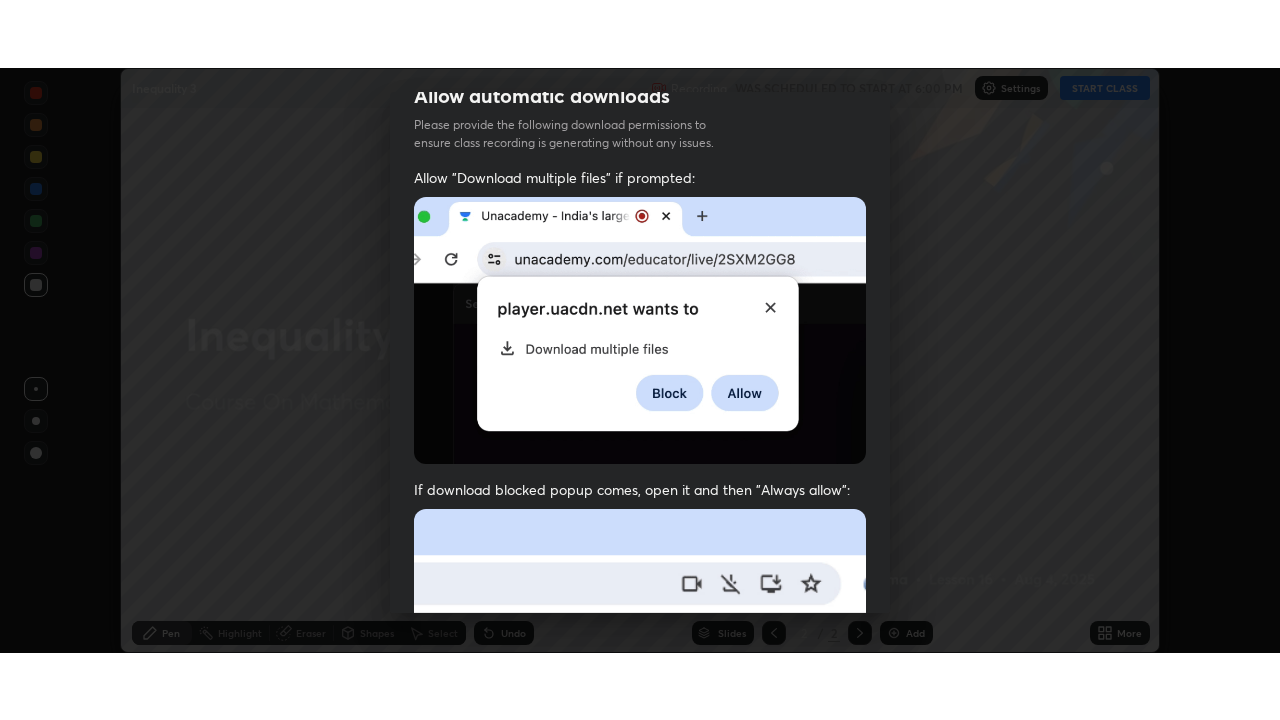 scroll, scrollTop: 479, scrollLeft: 0, axis: vertical 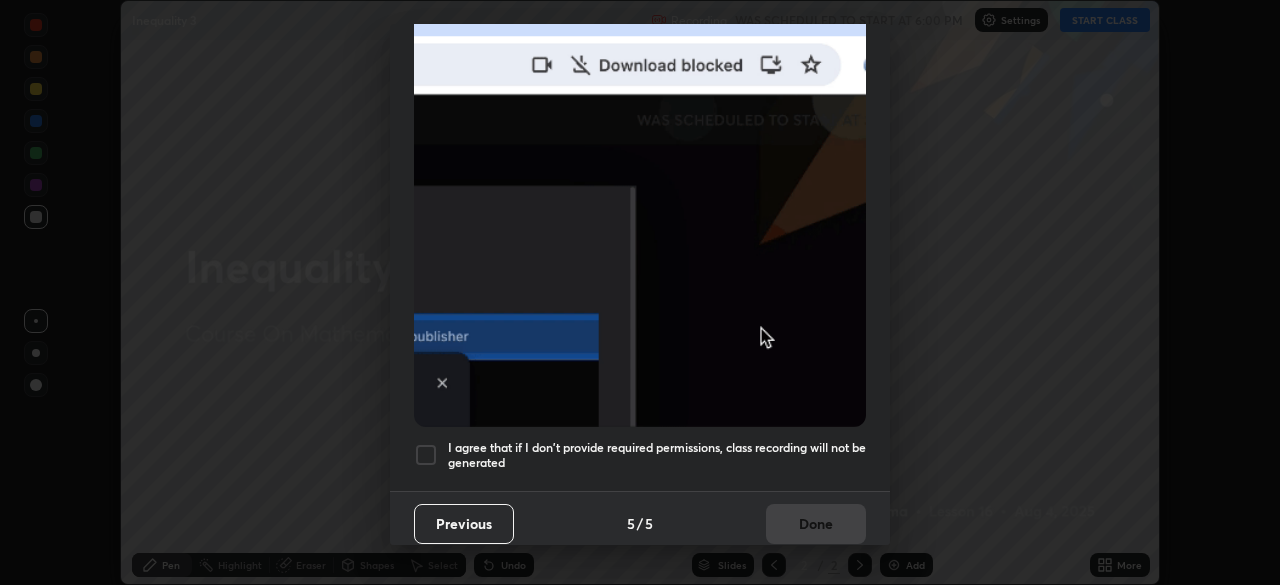 click at bounding box center (426, 455) 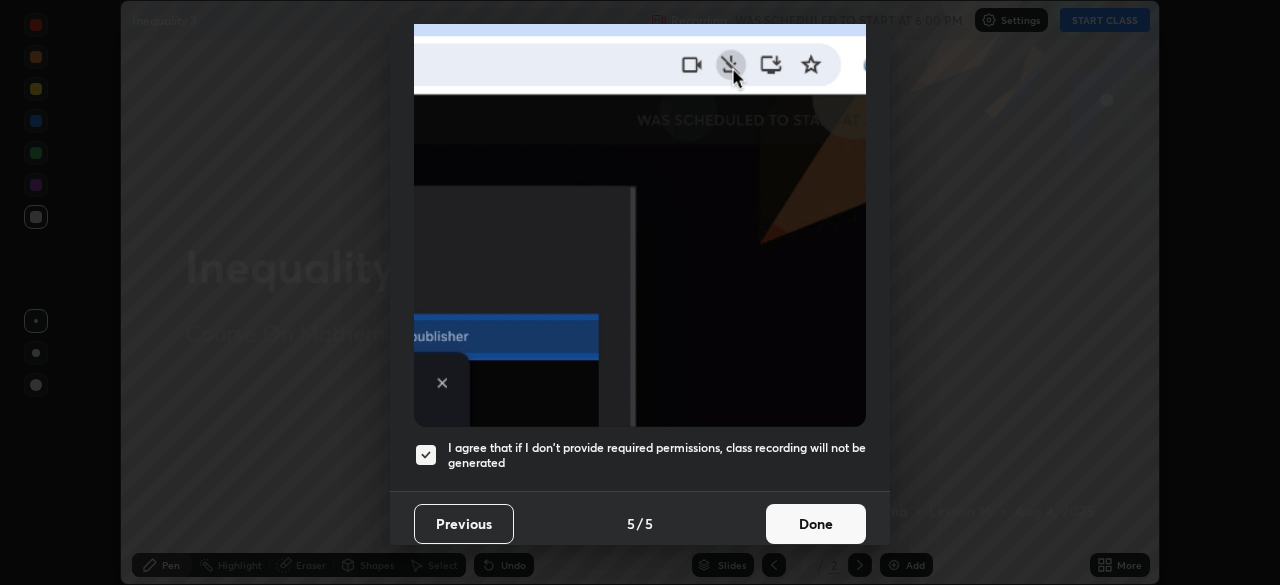 click on "Done" at bounding box center [816, 524] 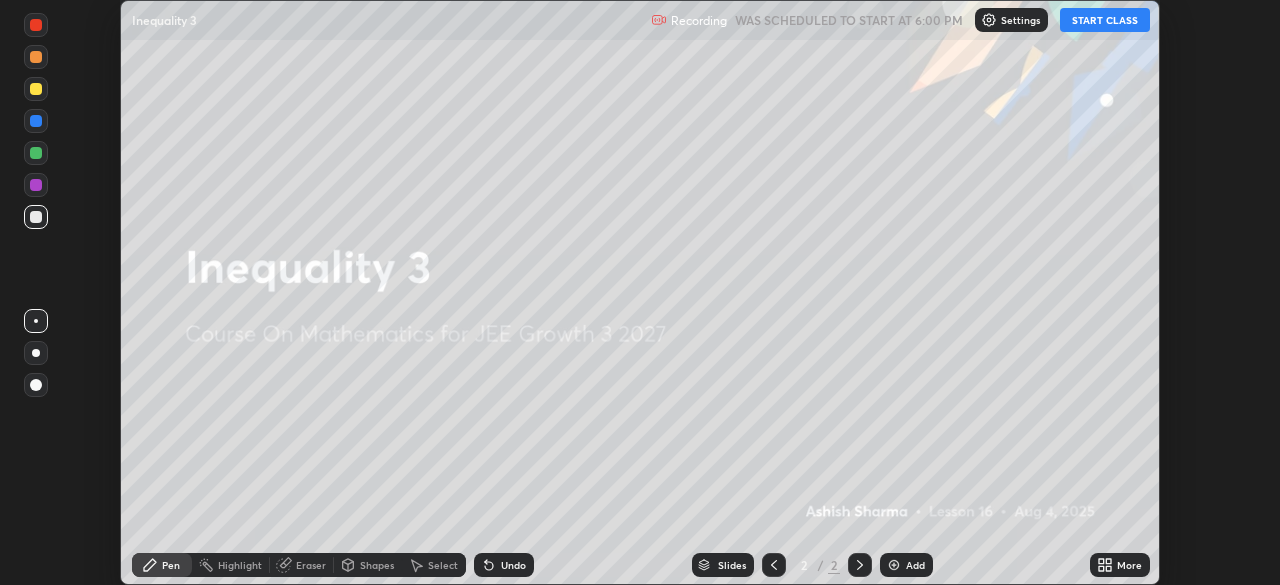 click on "START CLASS" at bounding box center [1105, 20] 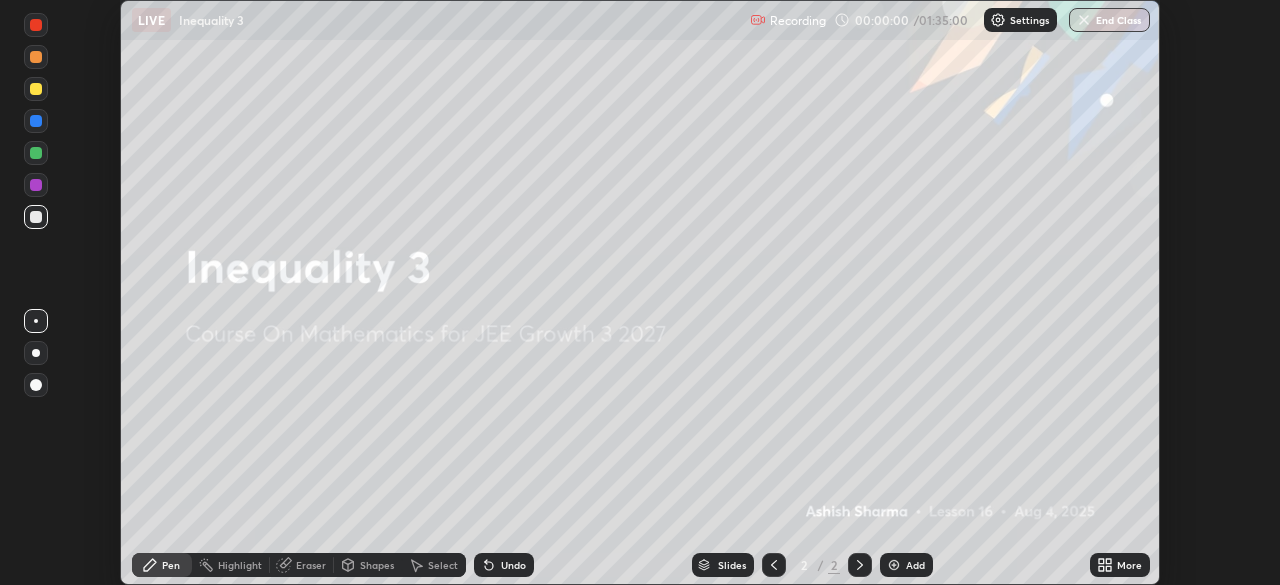 click 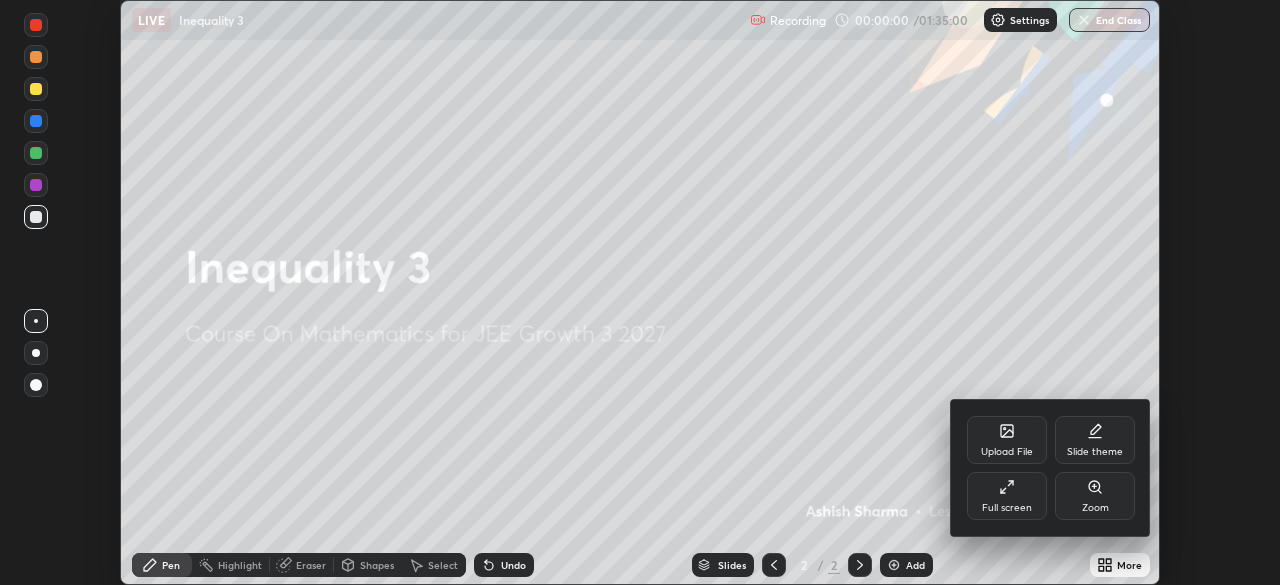 click on "Full screen" at bounding box center [1007, 496] 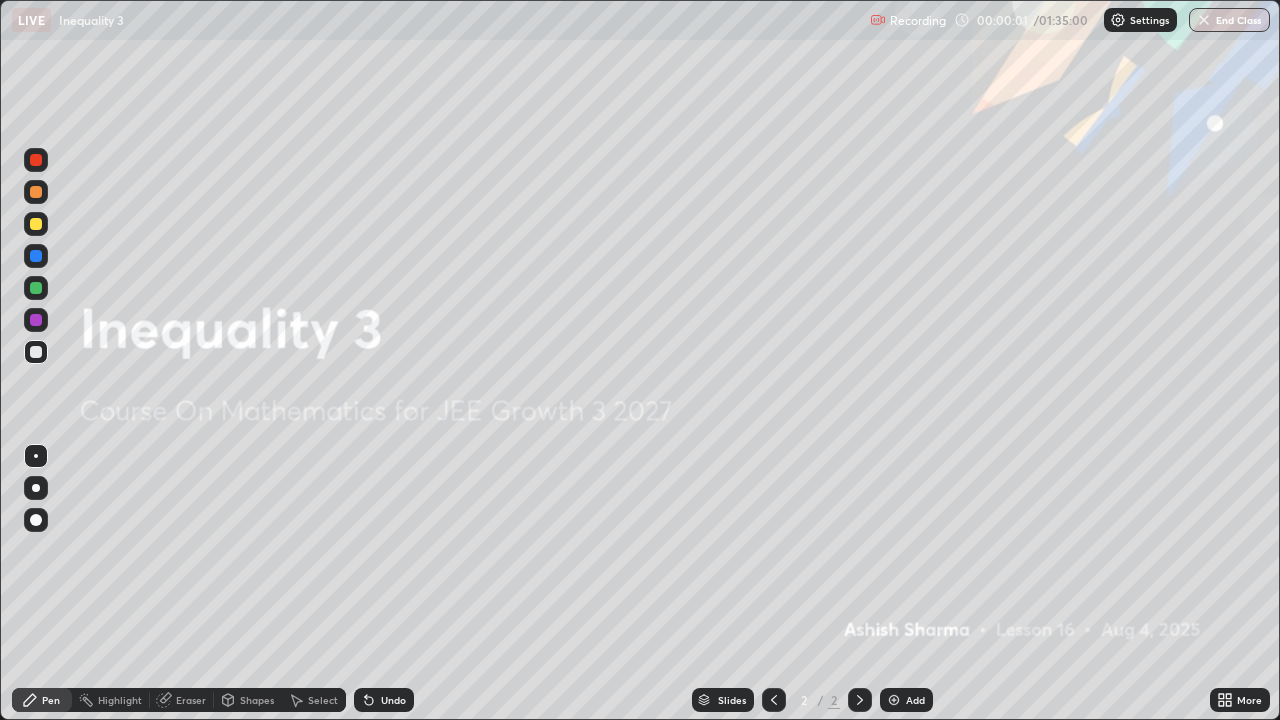 scroll, scrollTop: 99280, scrollLeft: 98720, axis: both 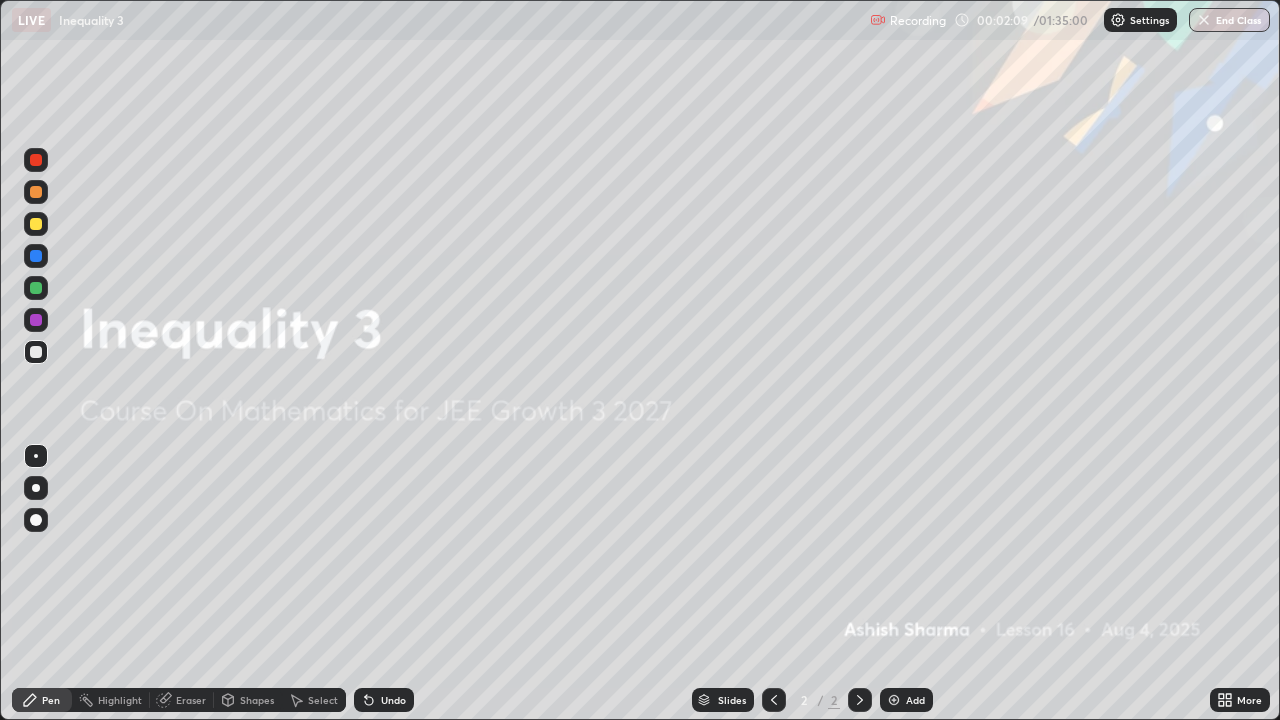 click on "Add" at bounding box center (915, 700) 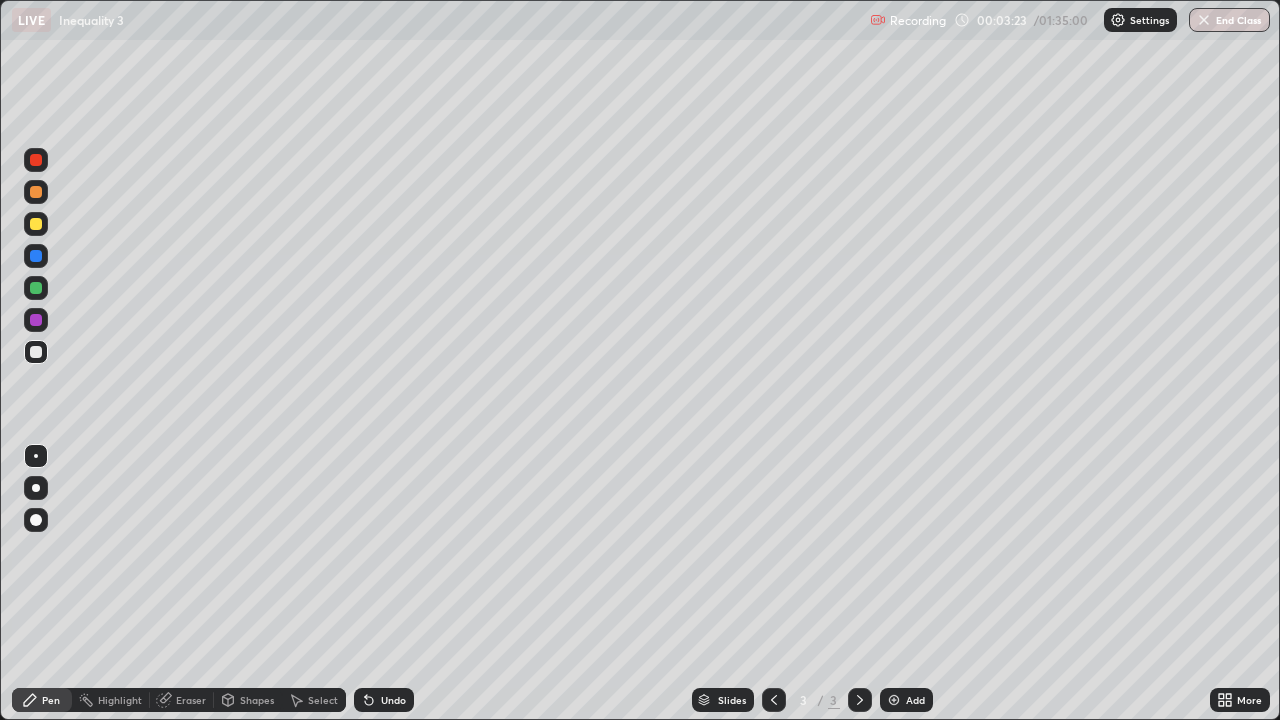 click on "Undo" at bounding box center (393, 700) 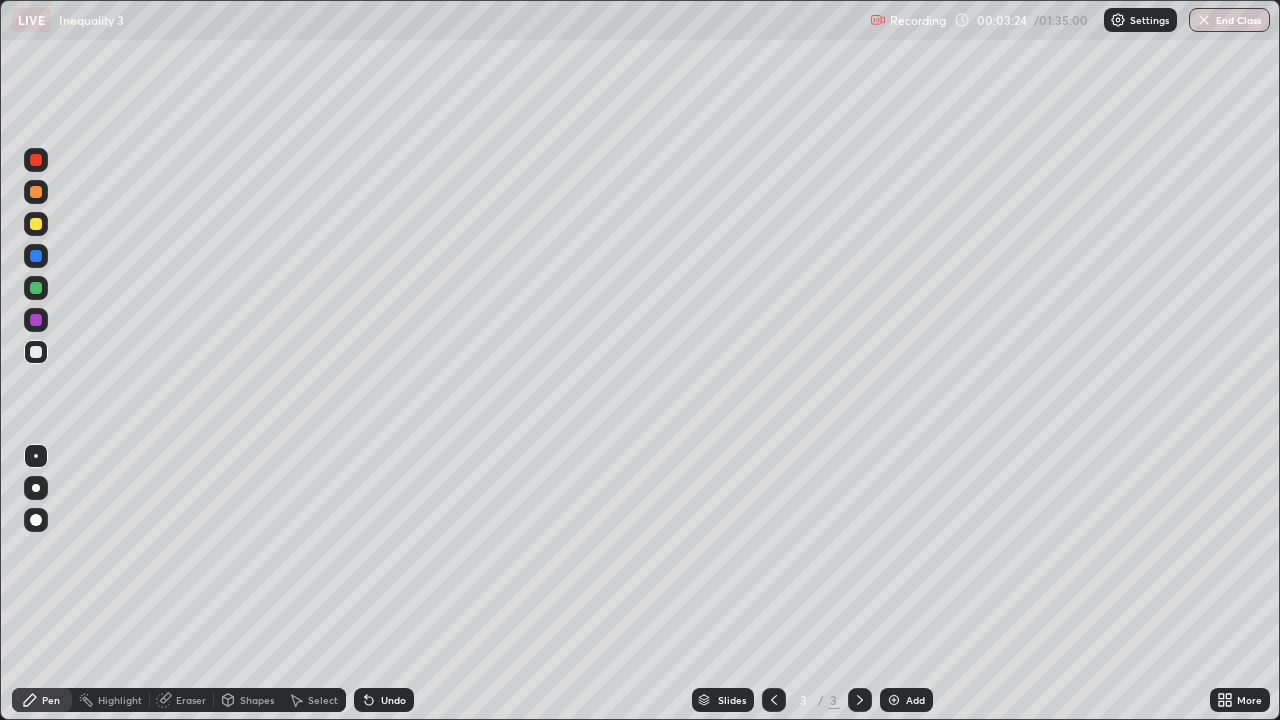 click on "Undo" at bounding box center (393, 700) 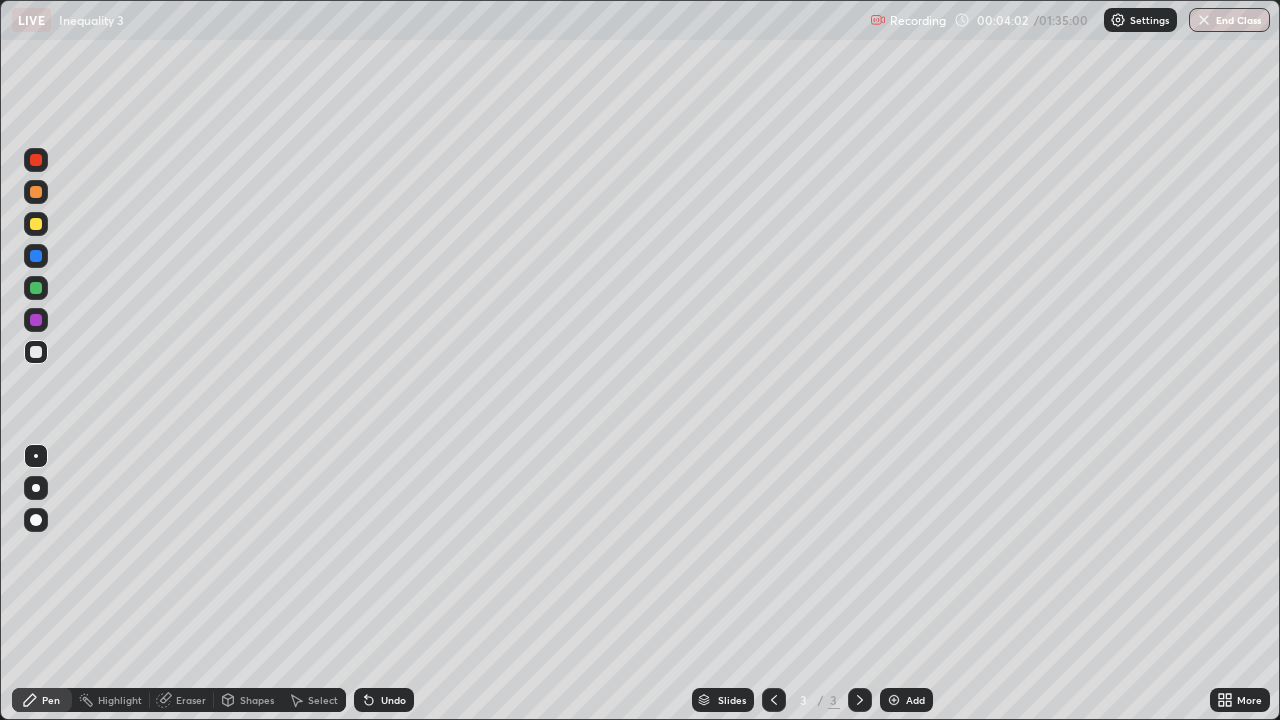 click on "Undo" at bounding box center (393, 700) 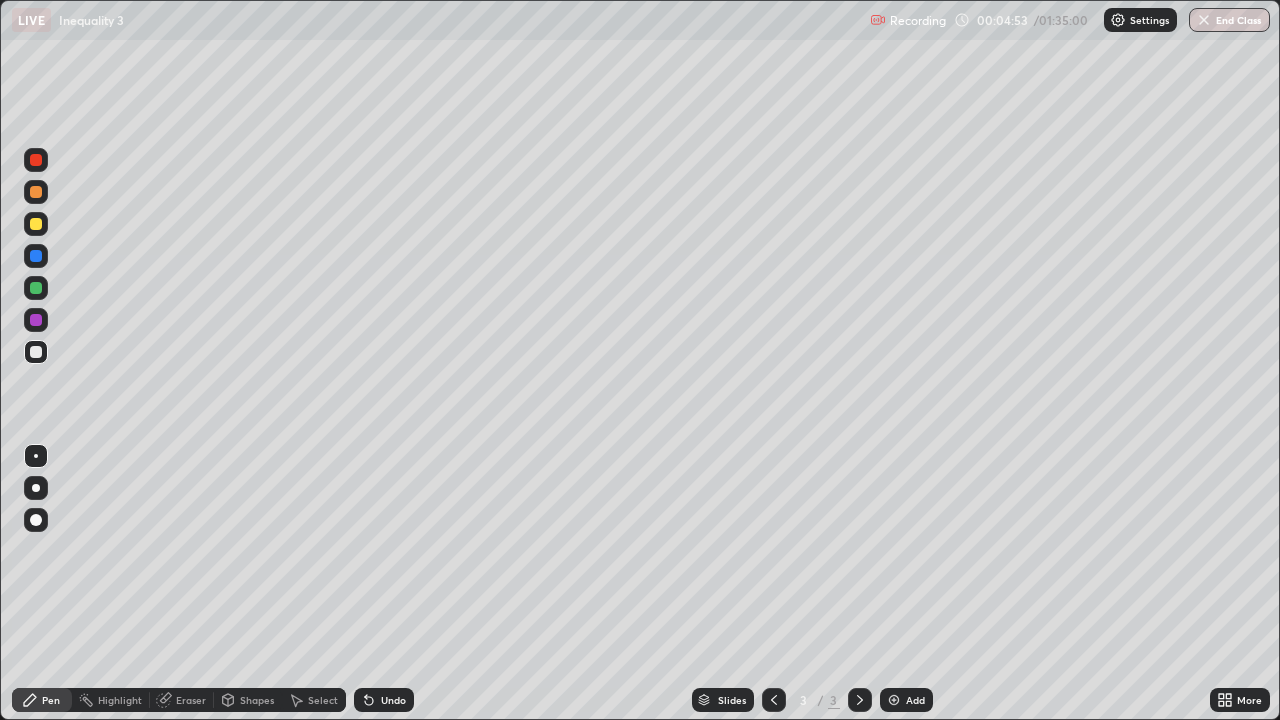 click on "Undo" at bounding box center (393, 700) 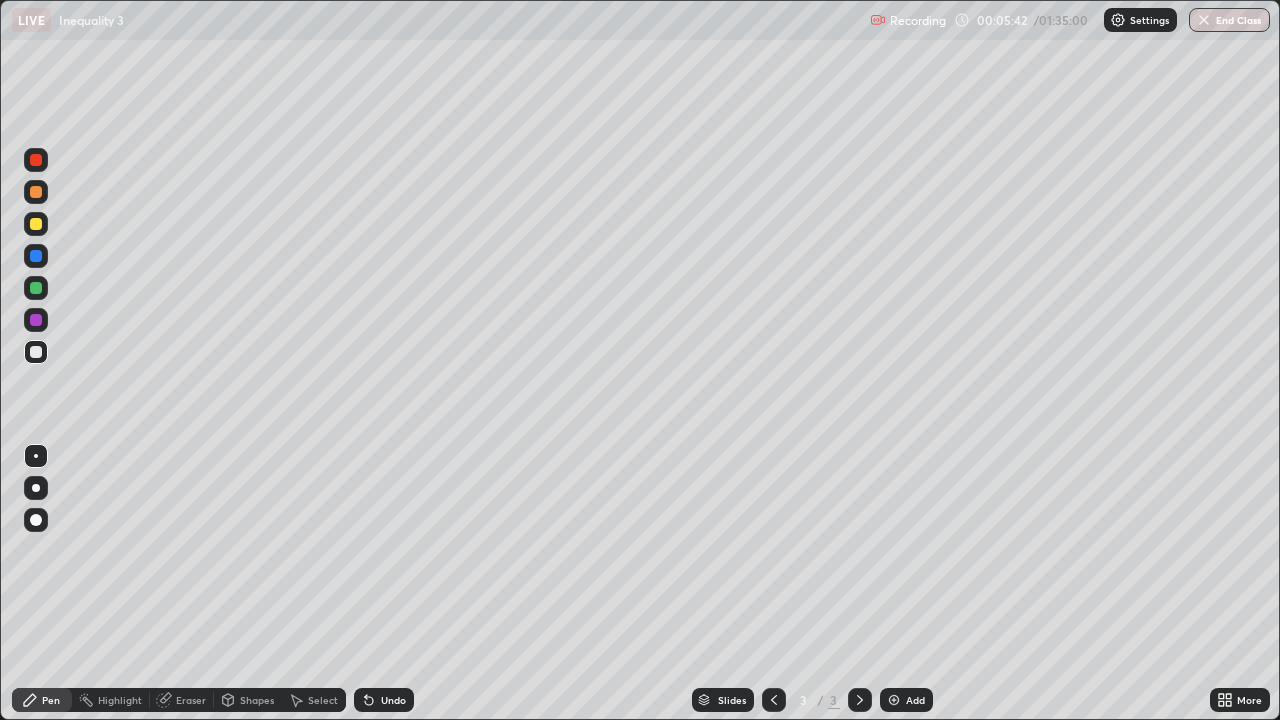click at bounding box center [36, 288] 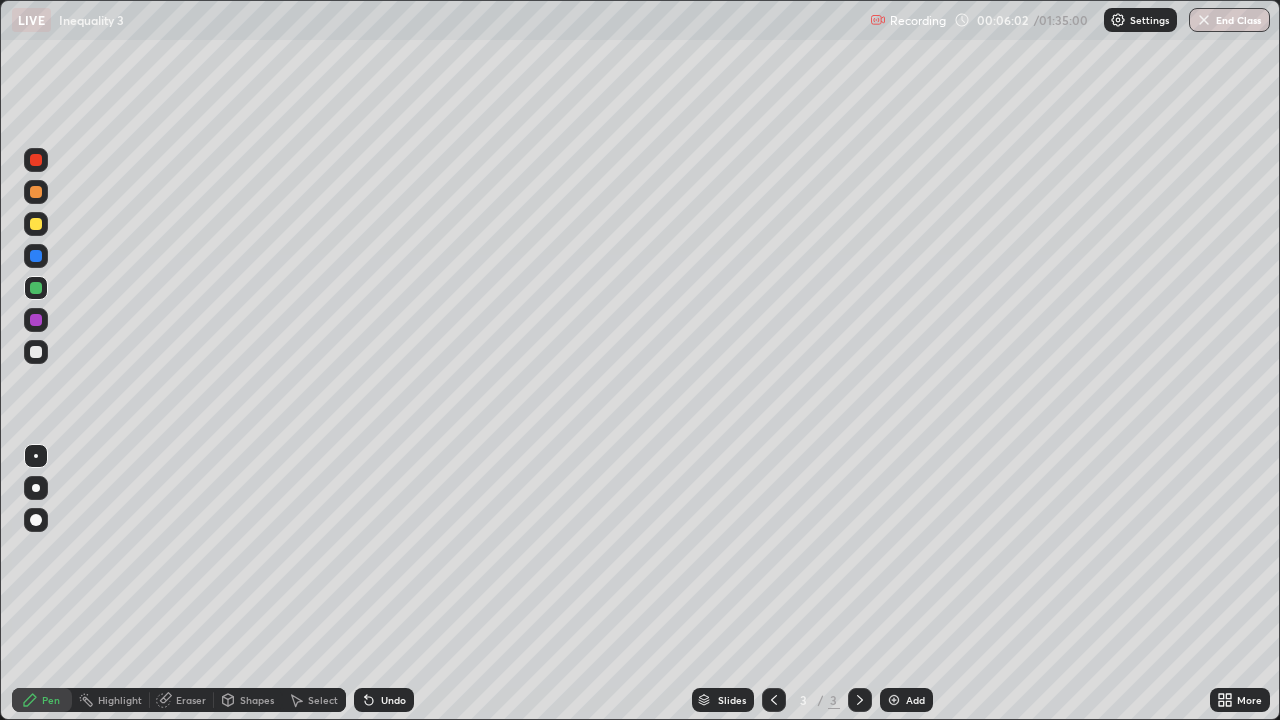 click on "Undo" at bounding box center [380, 700] 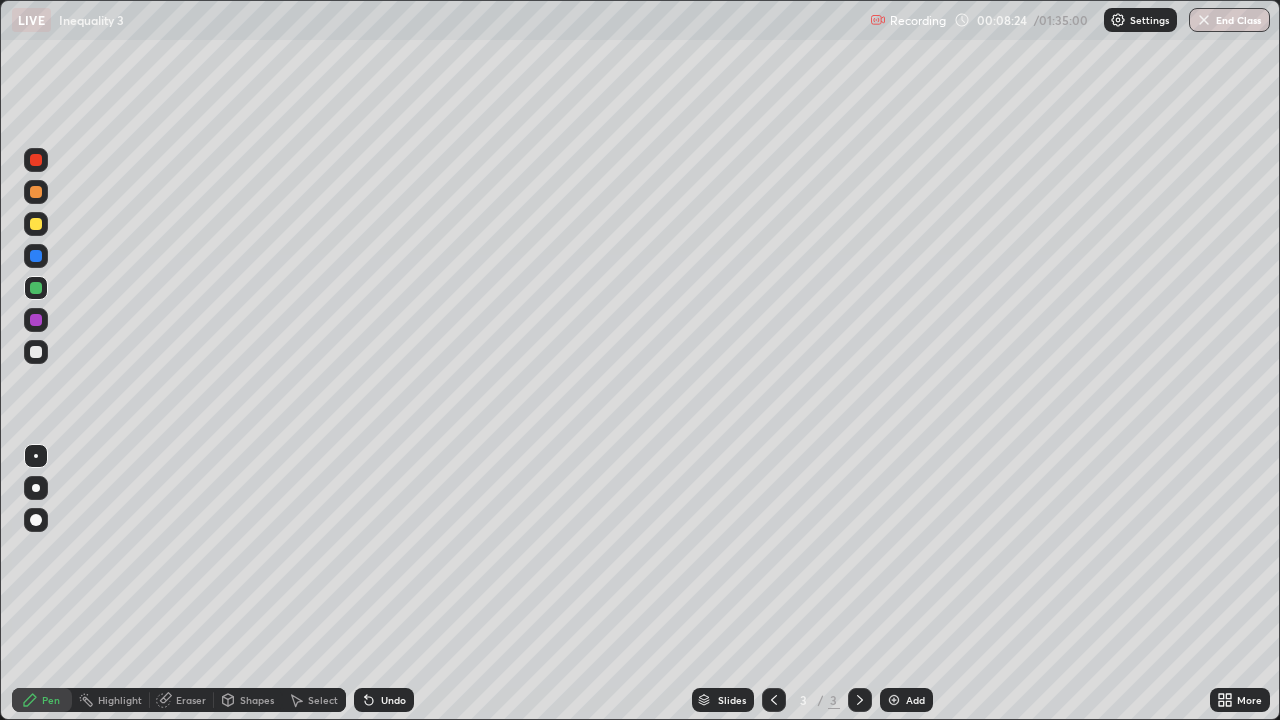 click on "Add" at bounding box center [906, 700] 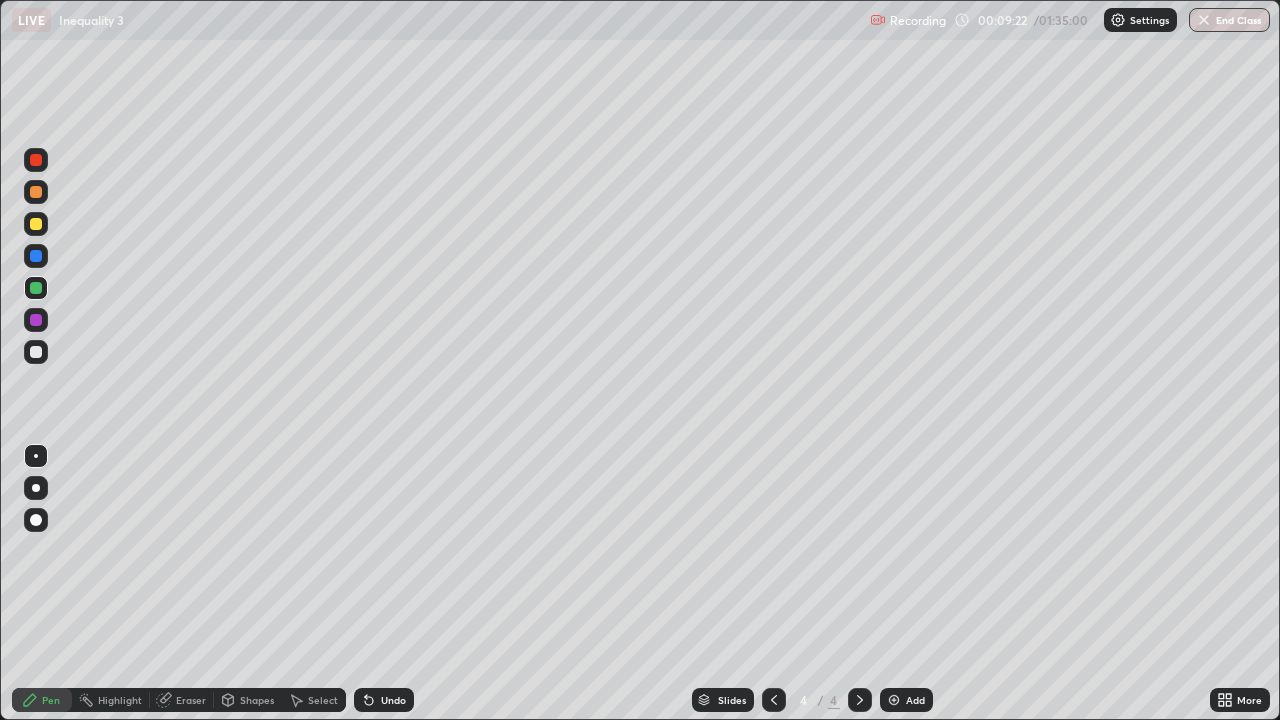 click at bounding box center (36, 352) 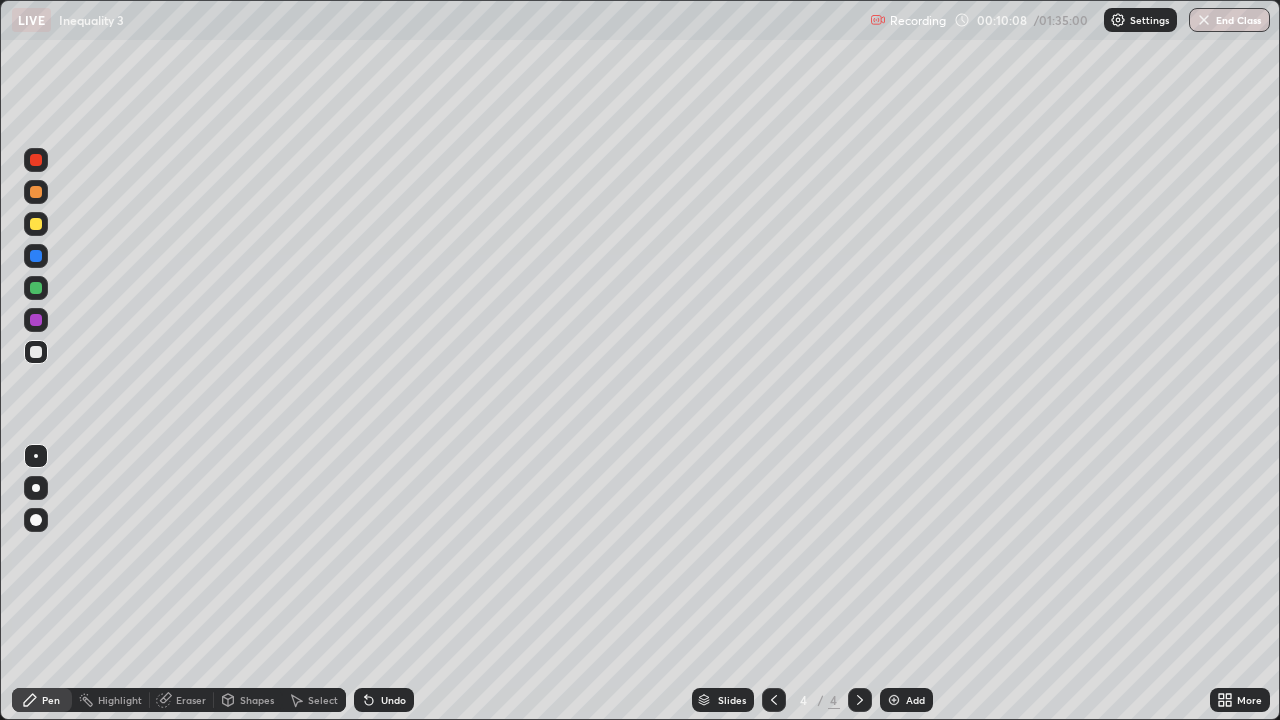 click on "Undo" at bounding box center (384, 700) 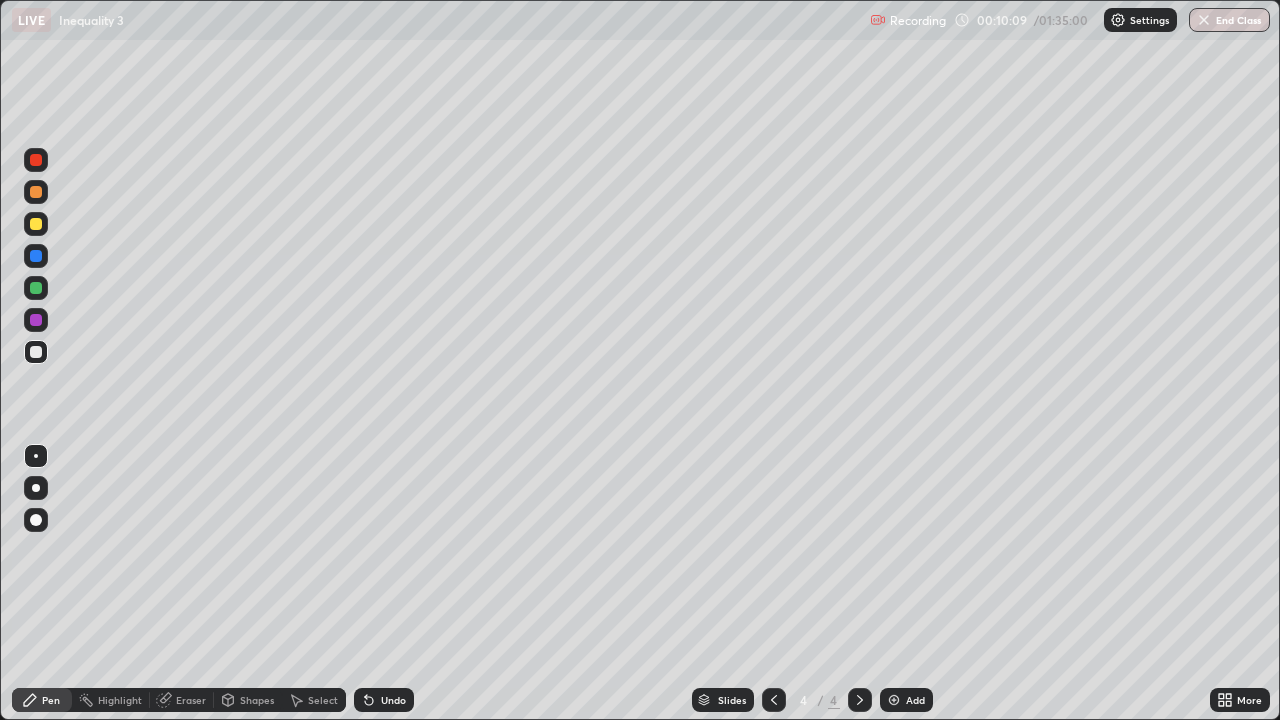 click on "Undo" at bounding box center (380, 700) 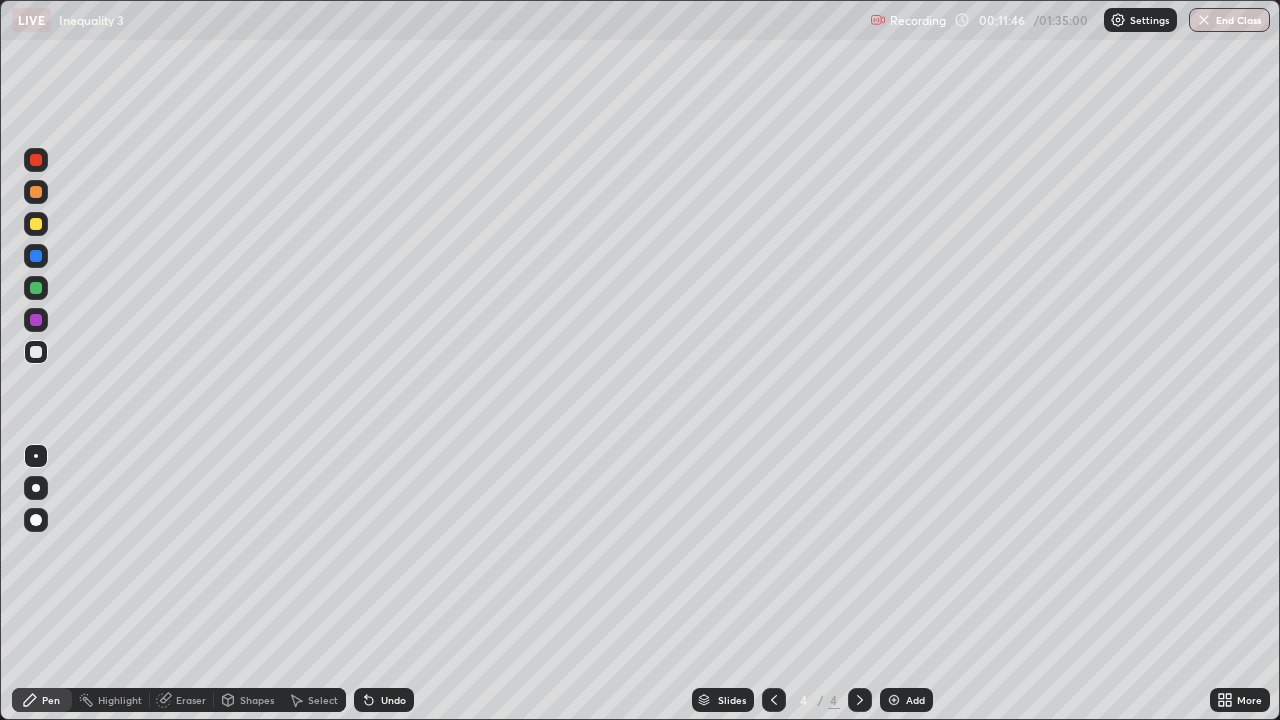 click at bounding box center (36, 288) 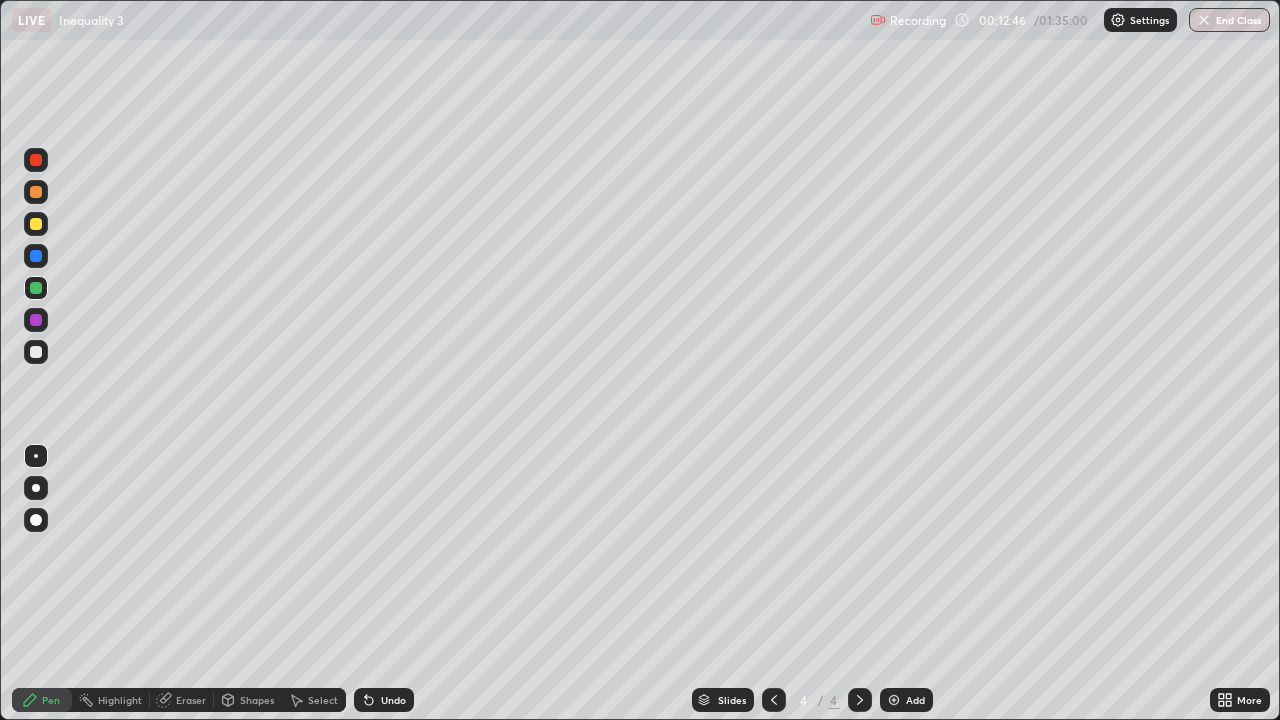 click on "Undo" at bounding box center (393, 700) 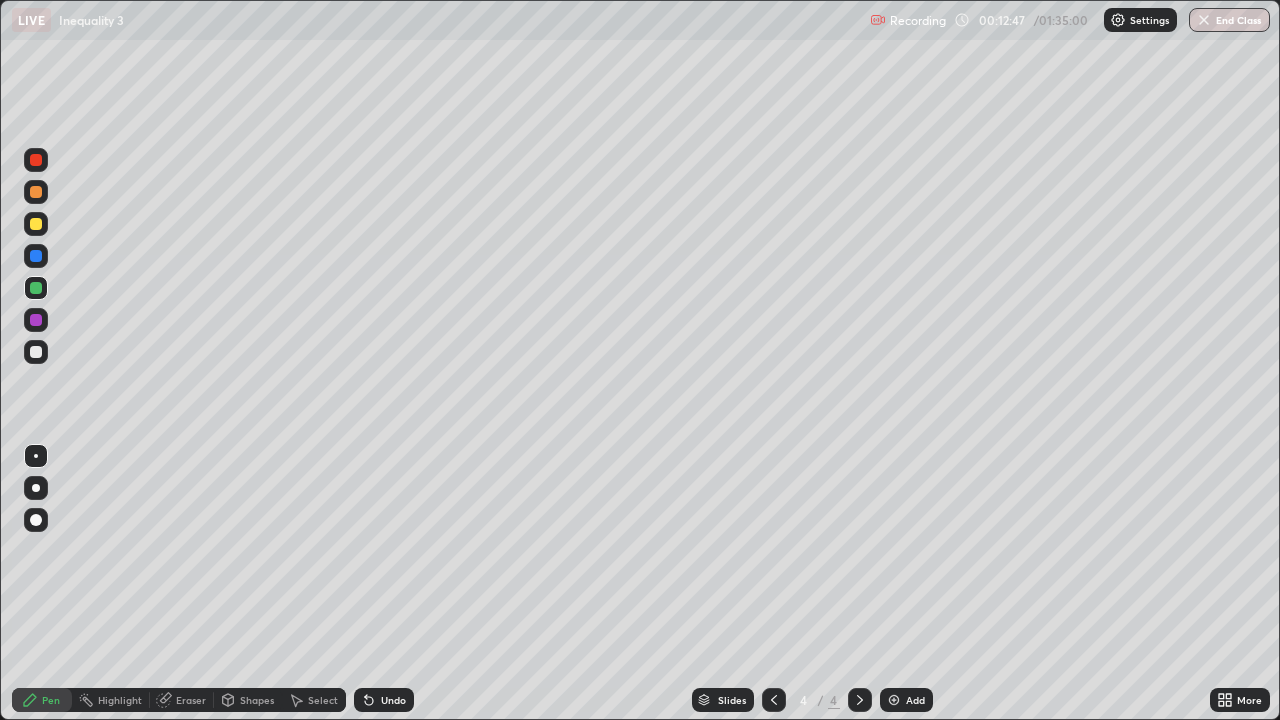 click on "Undo" at bounding box center (393, 700) 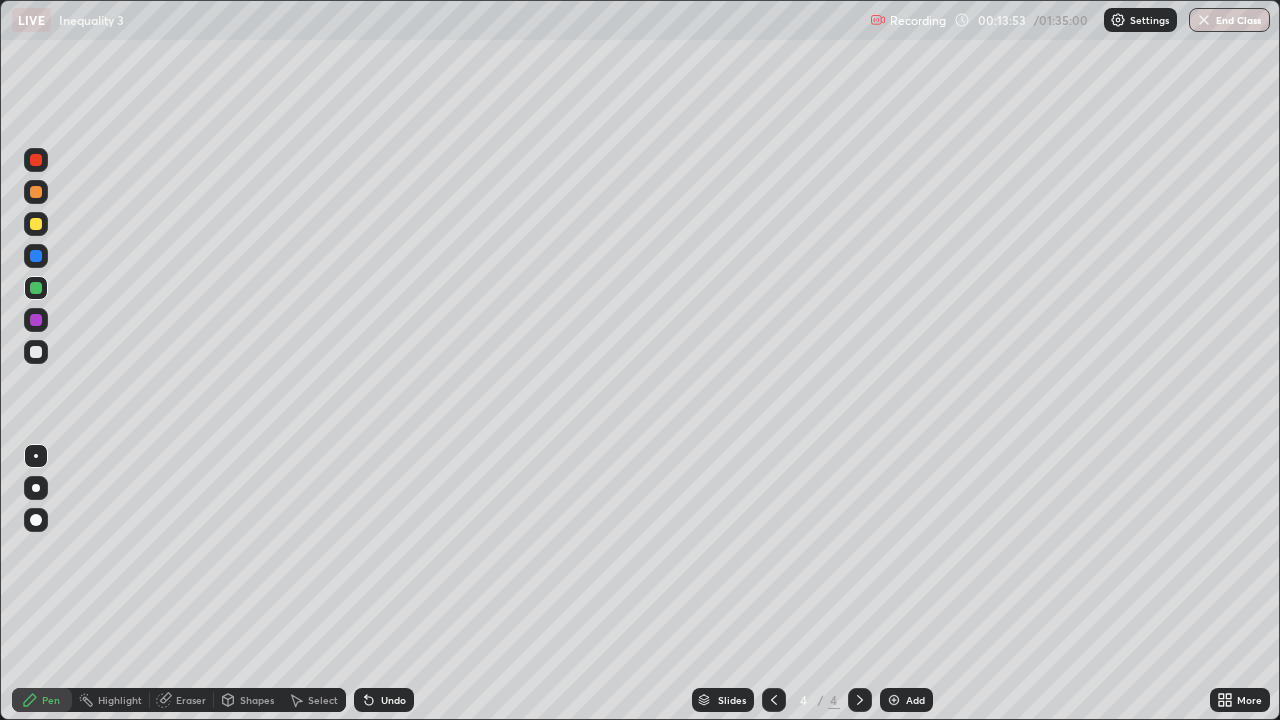 click on "Undo" at bounding box center [384, 700] 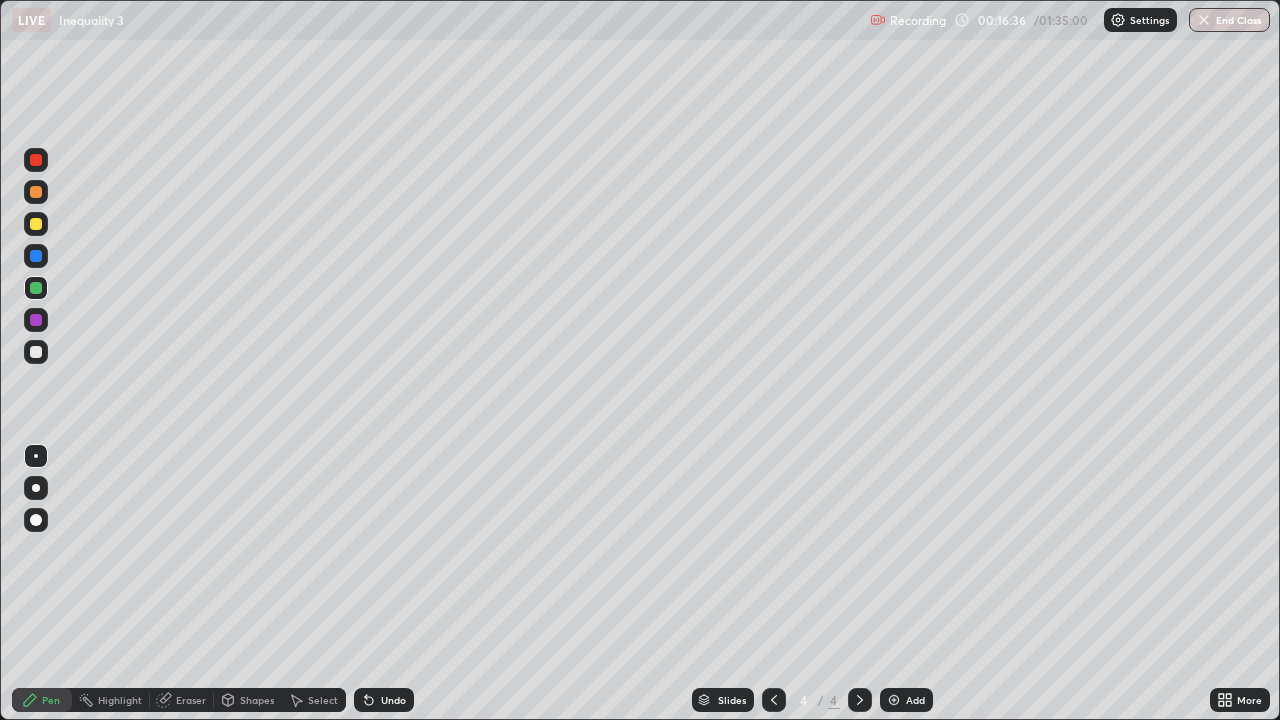 click at bounding box center [36, 352] 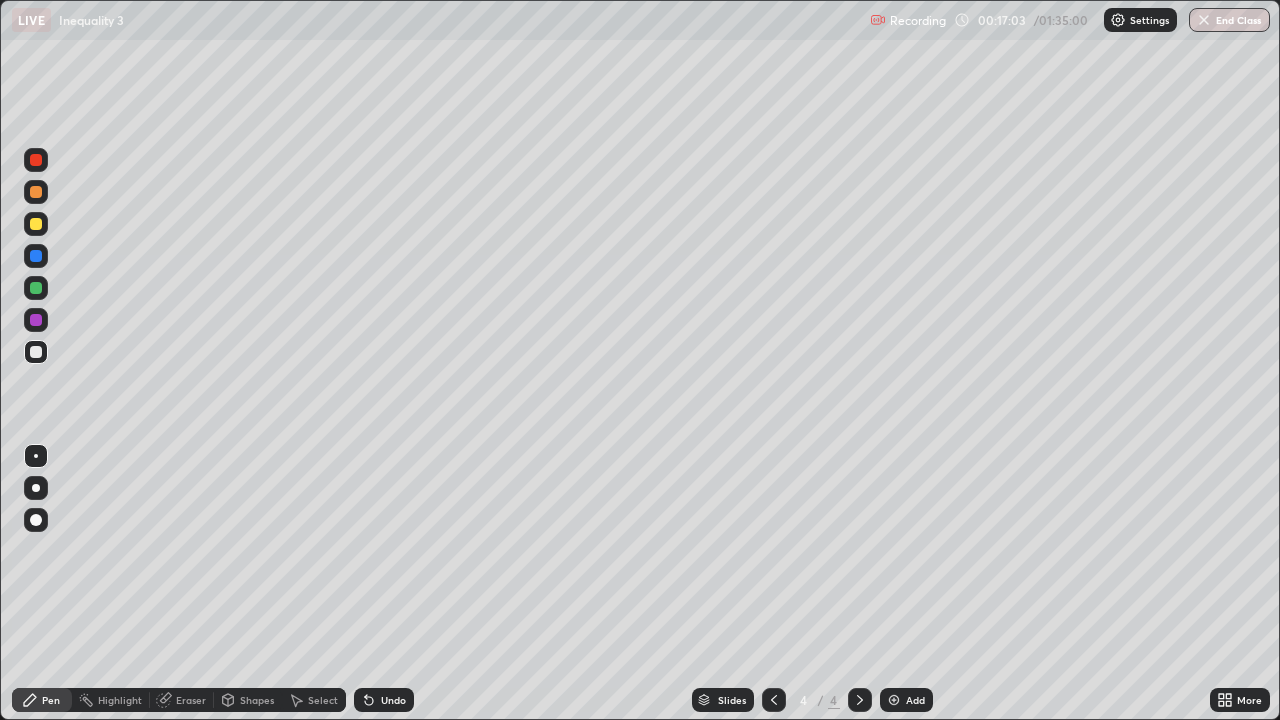 click on "Undo" at bounding box center [393, 700] 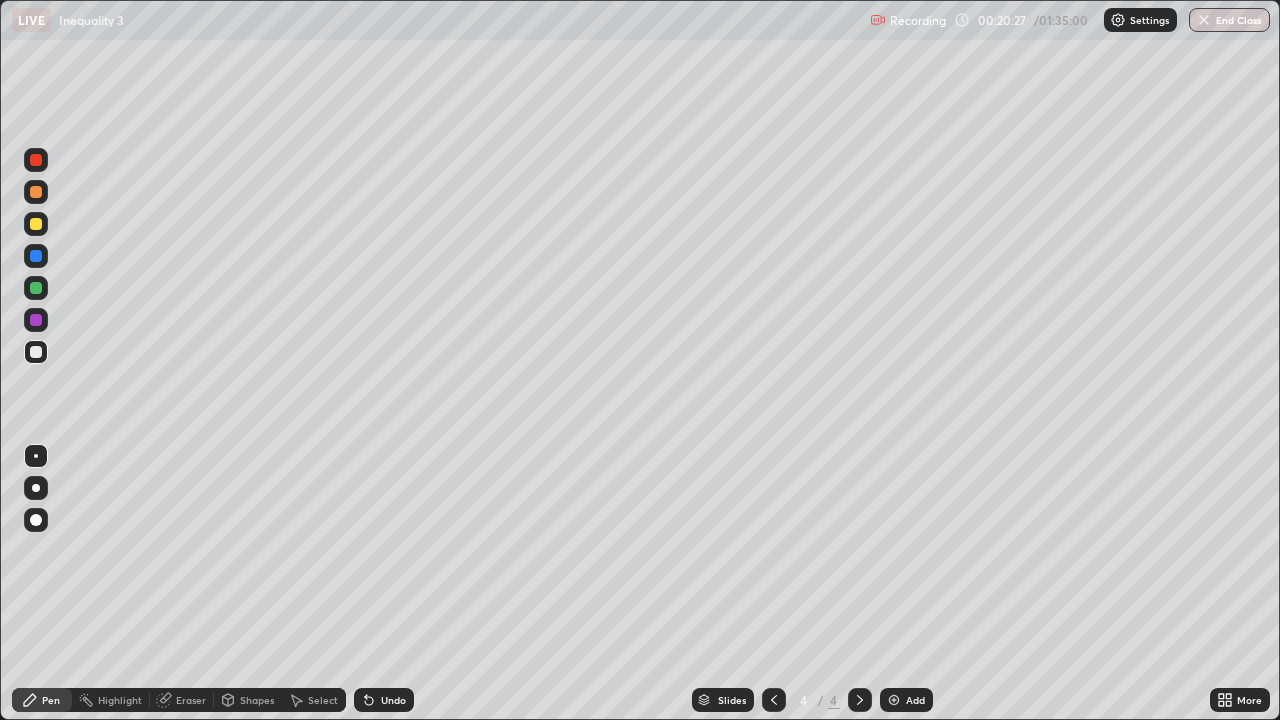 click on "Add" at bounding box center (915, 700) 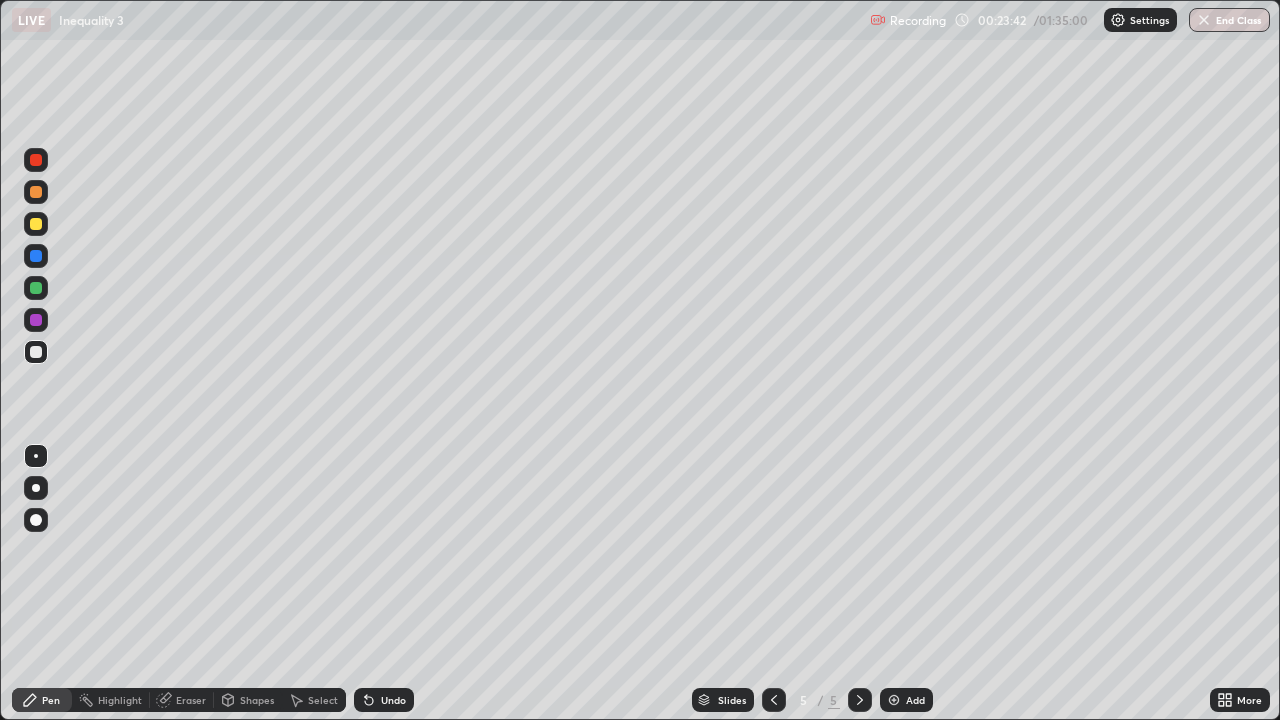 click on "Undo" at bounding box center [384, 700] 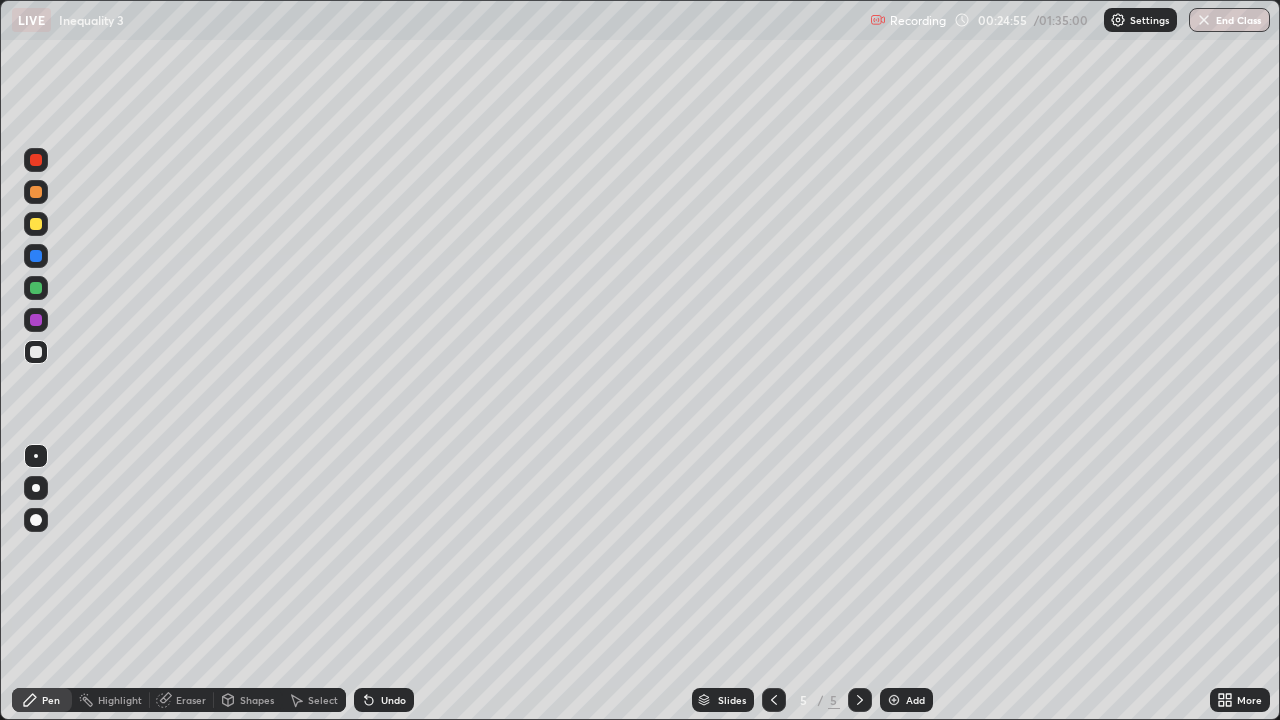 click on "Add" at bounding box center [915, 700] 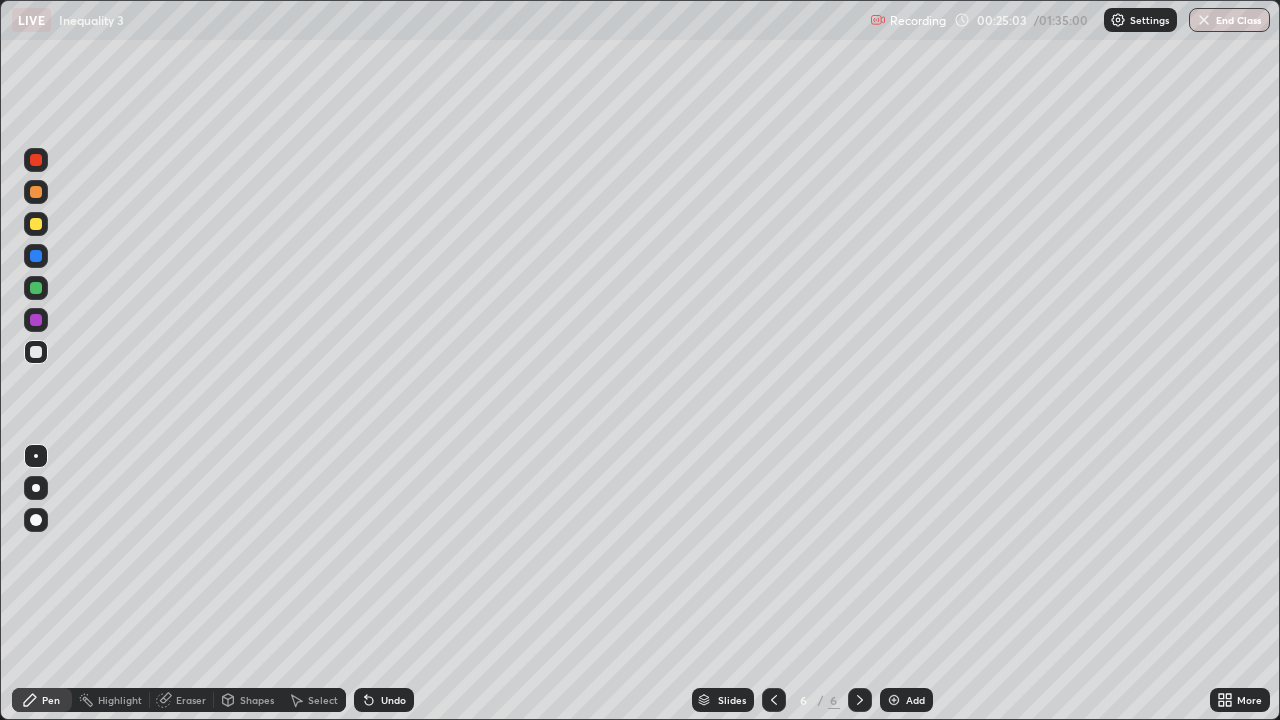 click on "Undo" at bounding box center (384, 700) 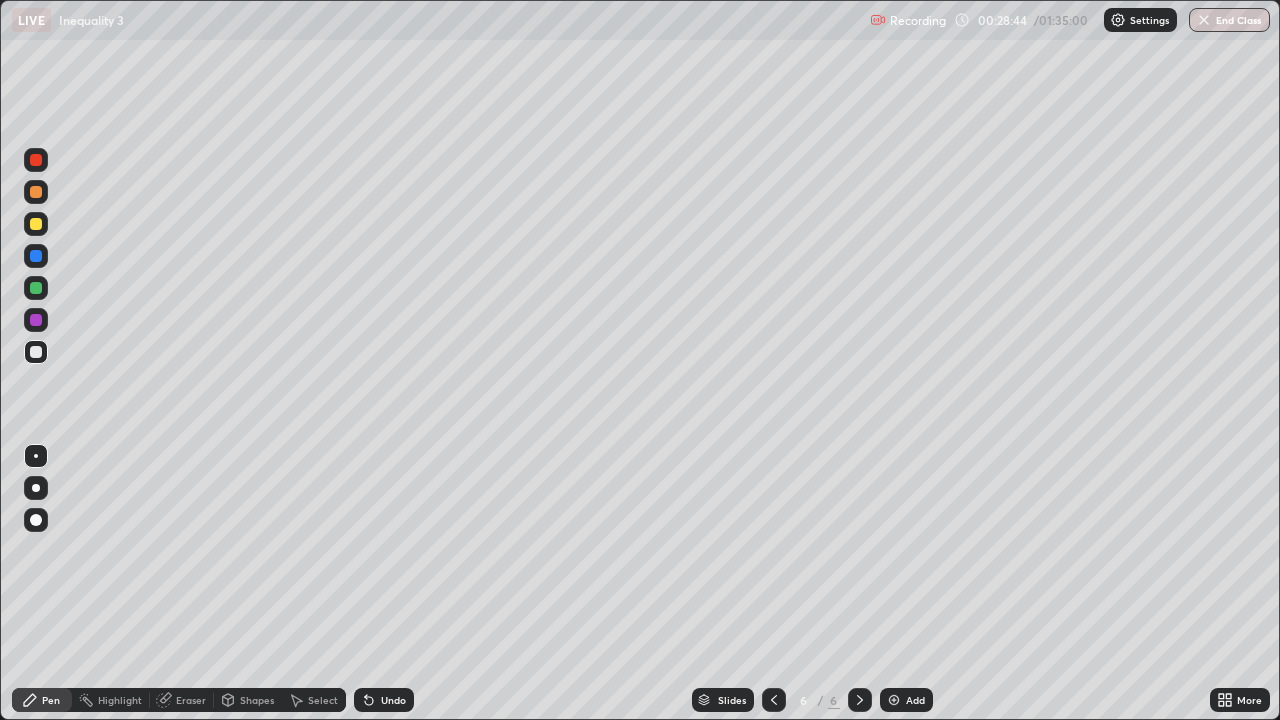 click at bounding box center [36, 288] 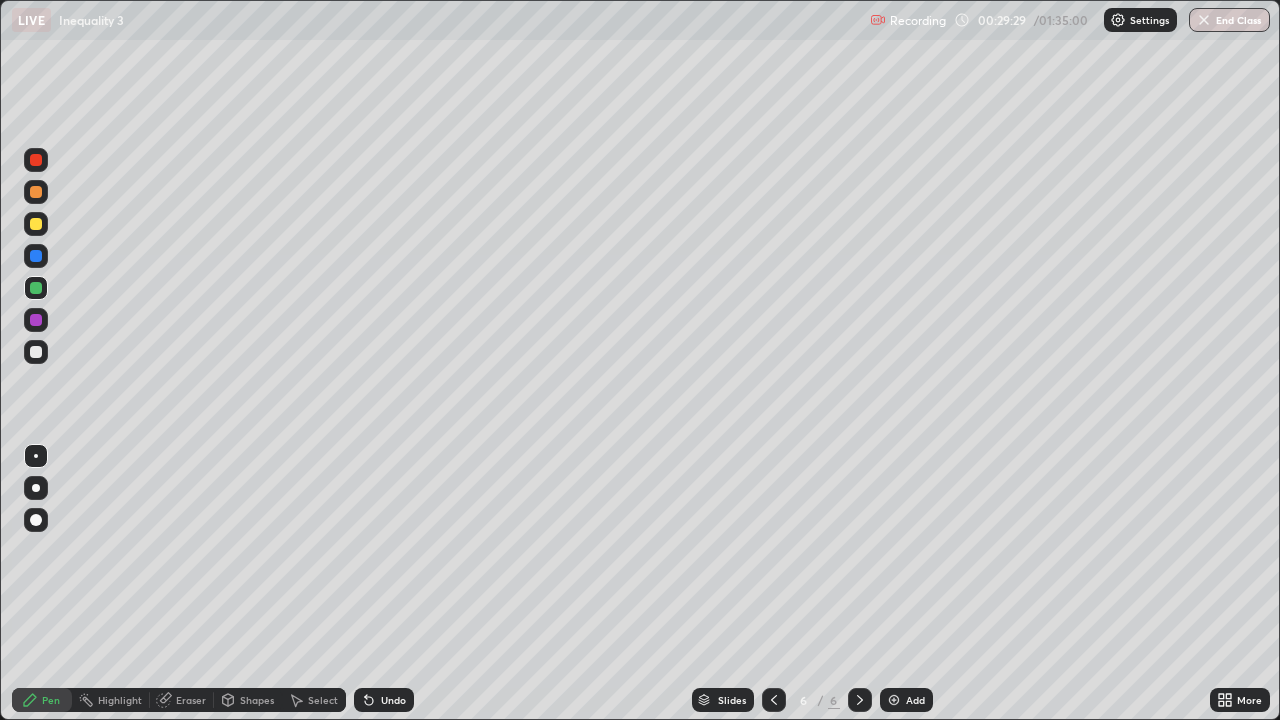 click on "Add" at bounding box center (915, 700) 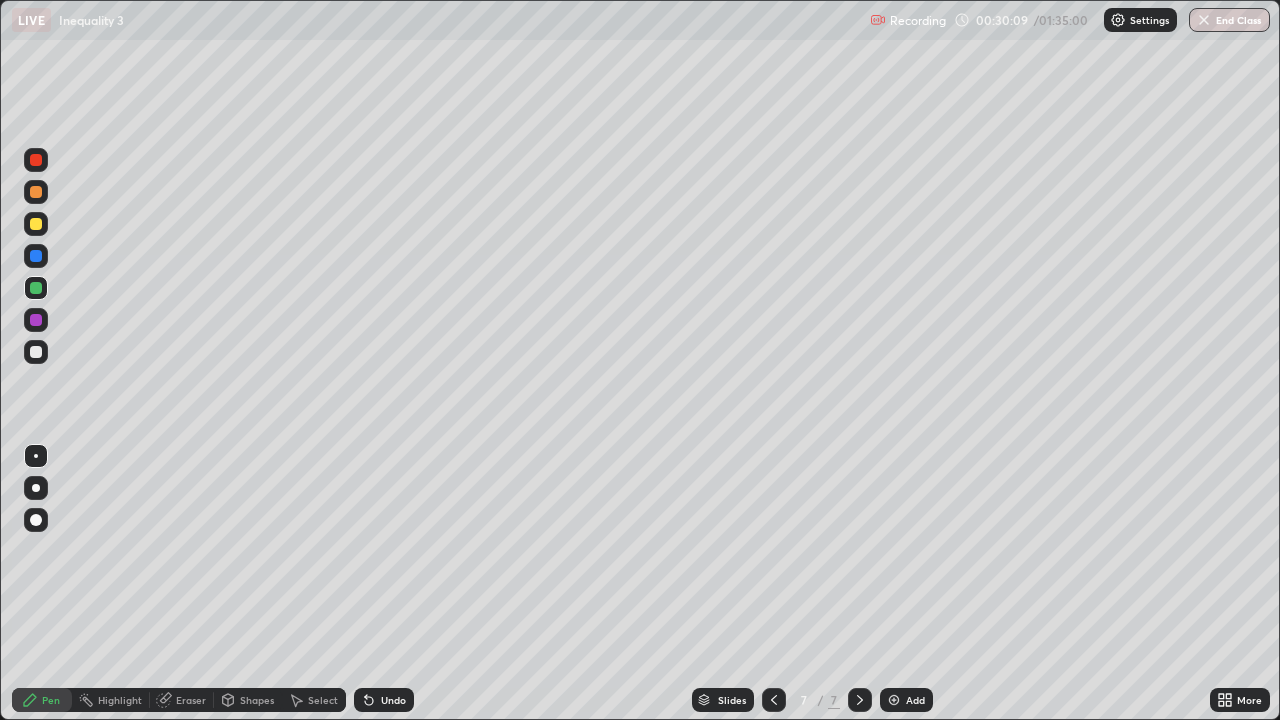 click 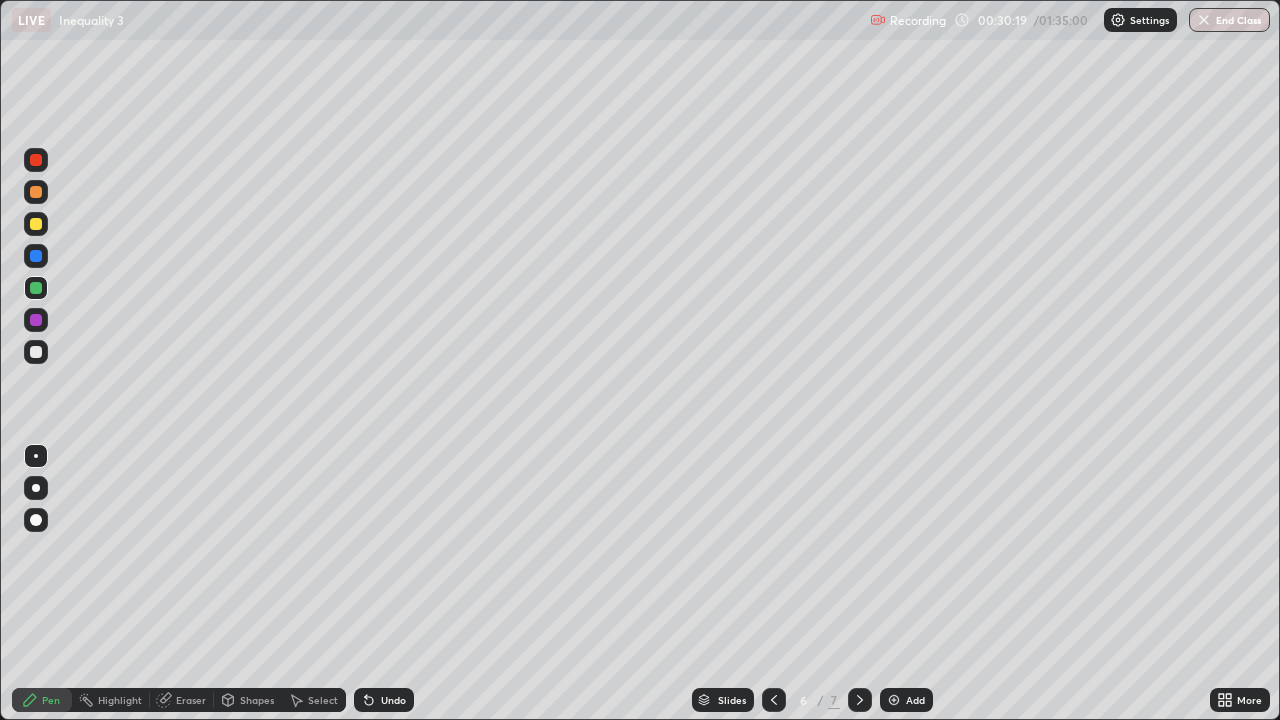 click 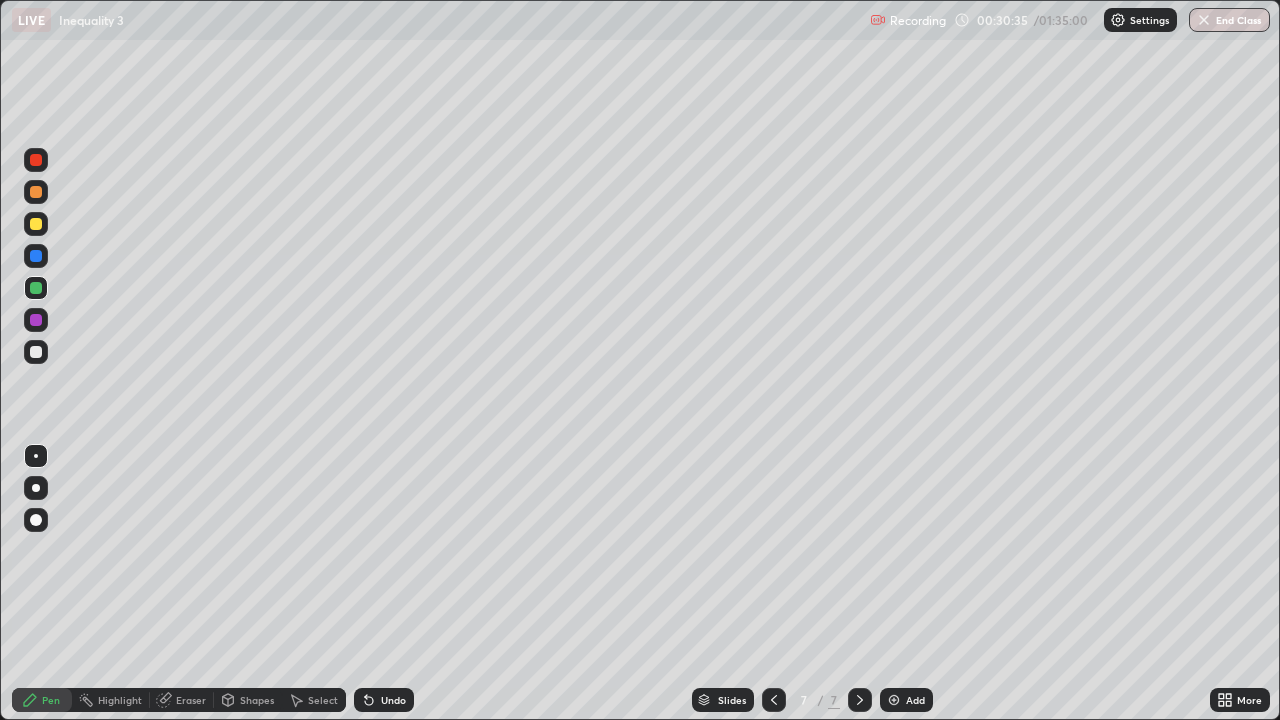 click at bounding box center (36, 352) 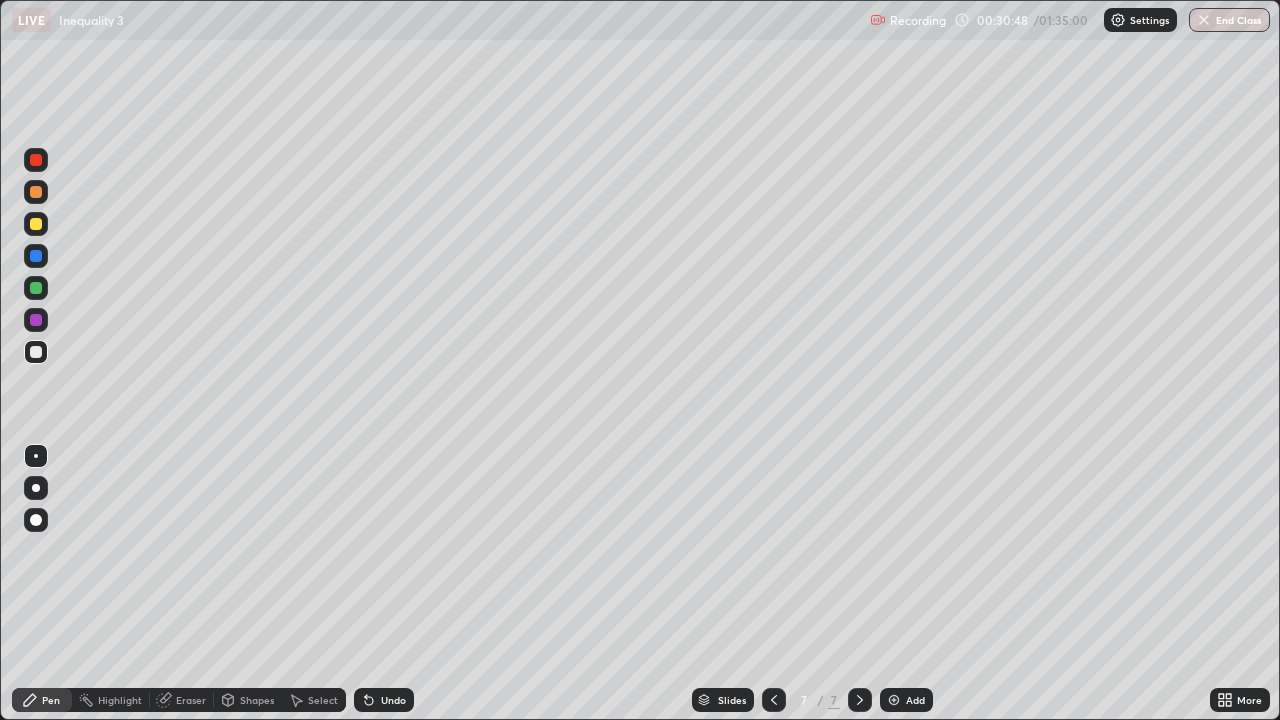 click on "Undo" at bounding box center (393, 700) 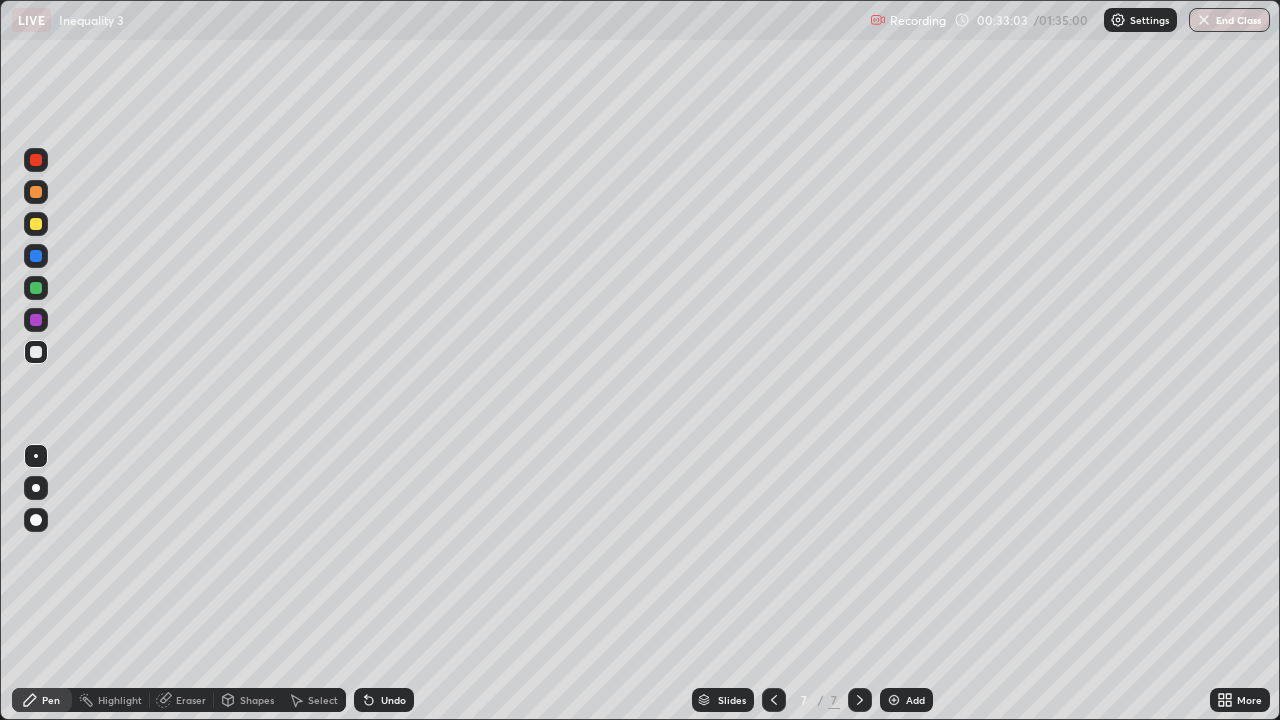 click on "Undo" at bounding box center [393, 700] 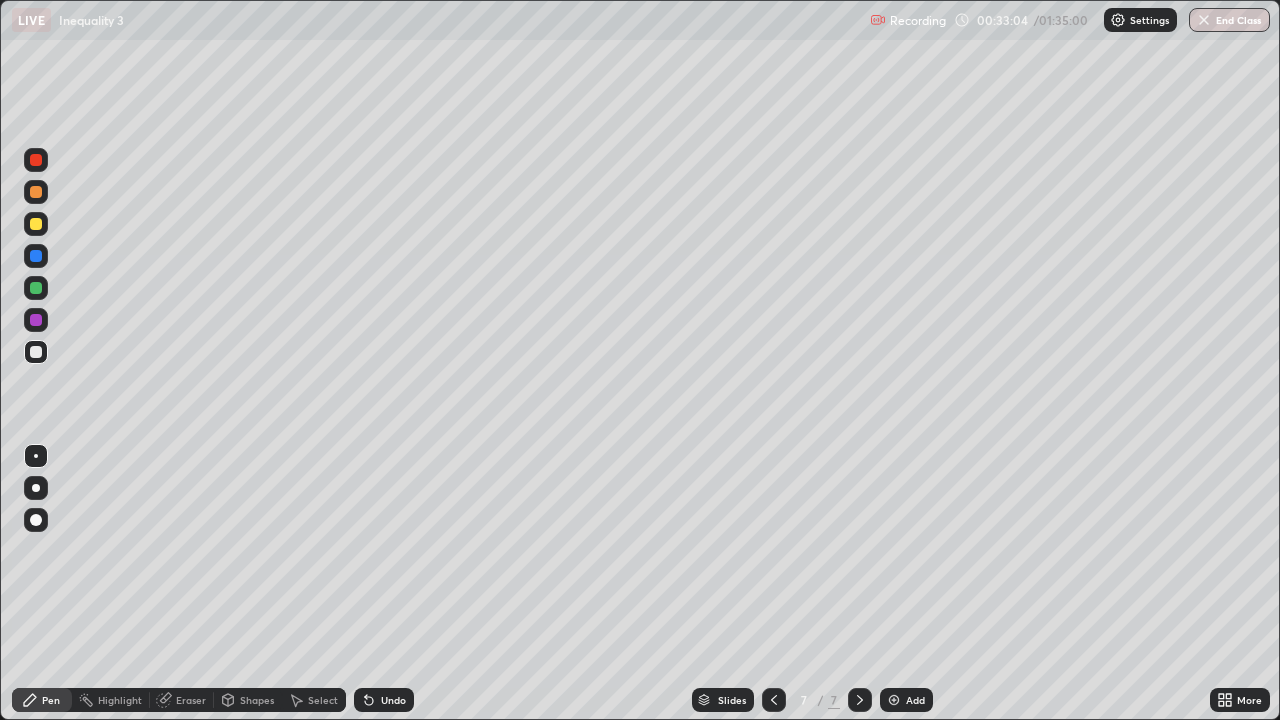 click on "Undo" at bounding box center [393, 700] 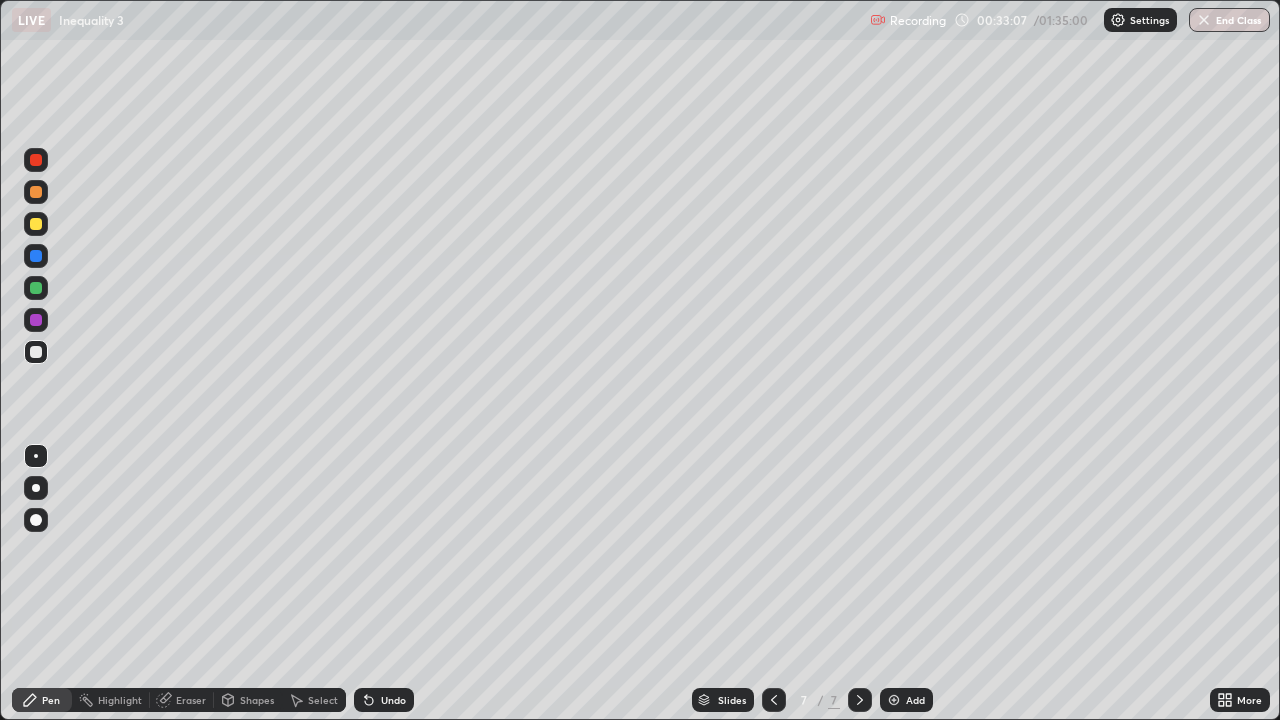 click on "Undo" at bounding box center (393, 700) 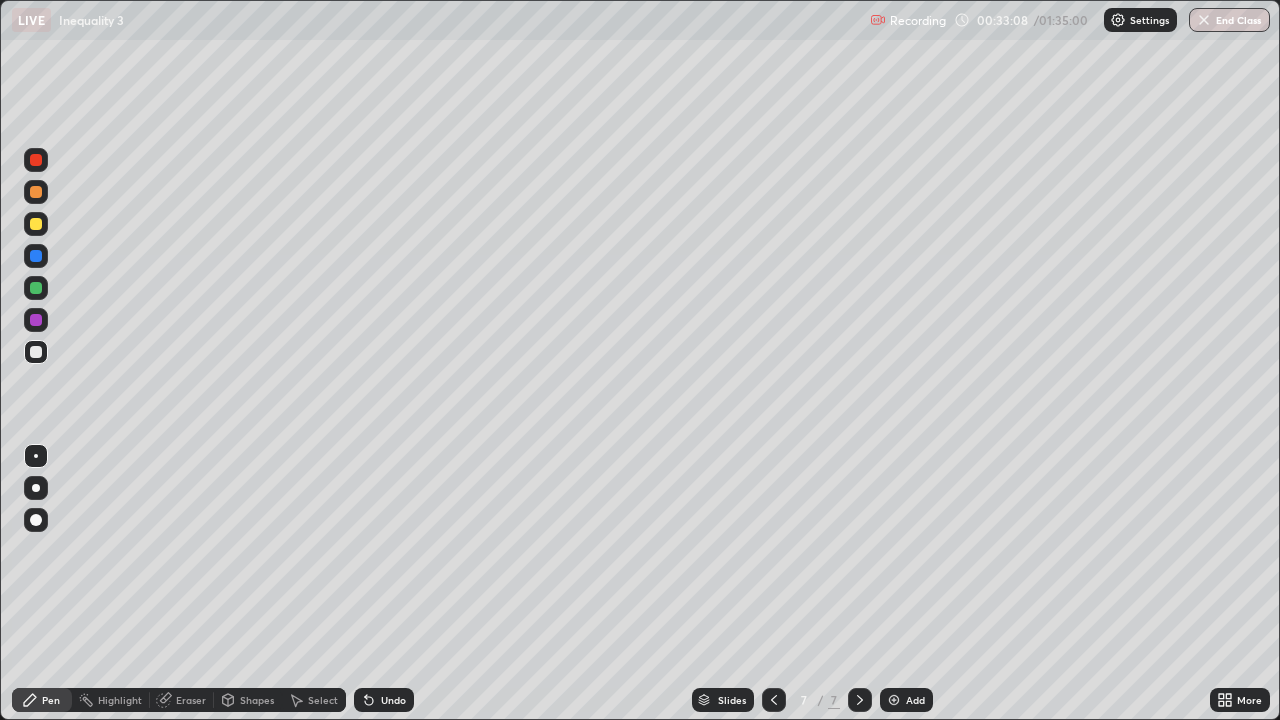 click on "Undo" at bounding box center [393, 700] 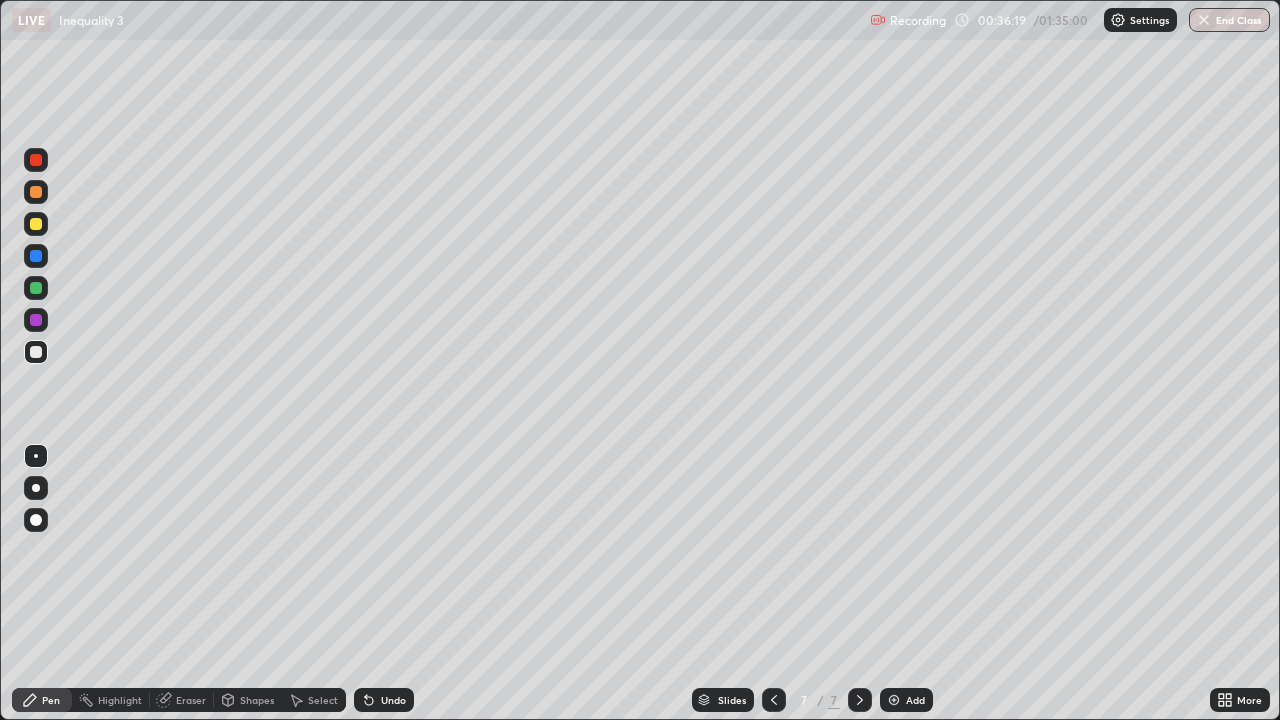 click on "Undo" at bounding box center (393, 700) 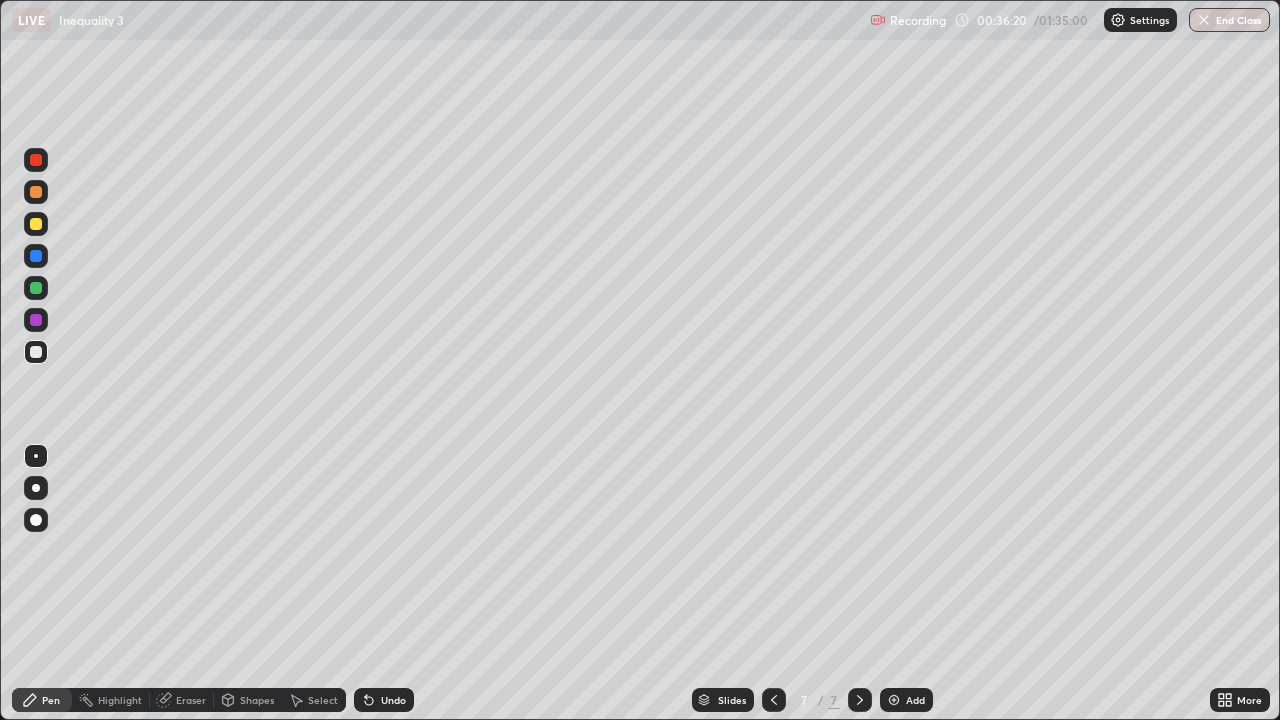 click on "Undo" at bounding box center [393, 700] 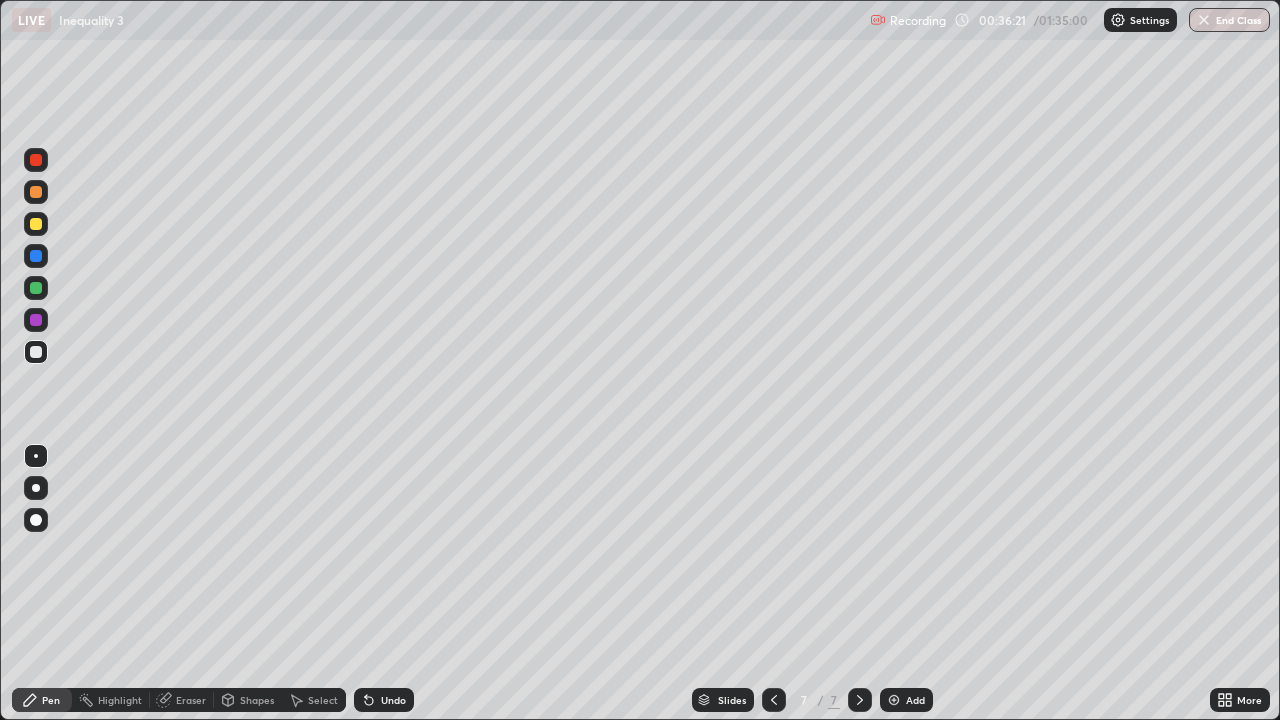 click on "Undo" at bounding box center (393, 700) 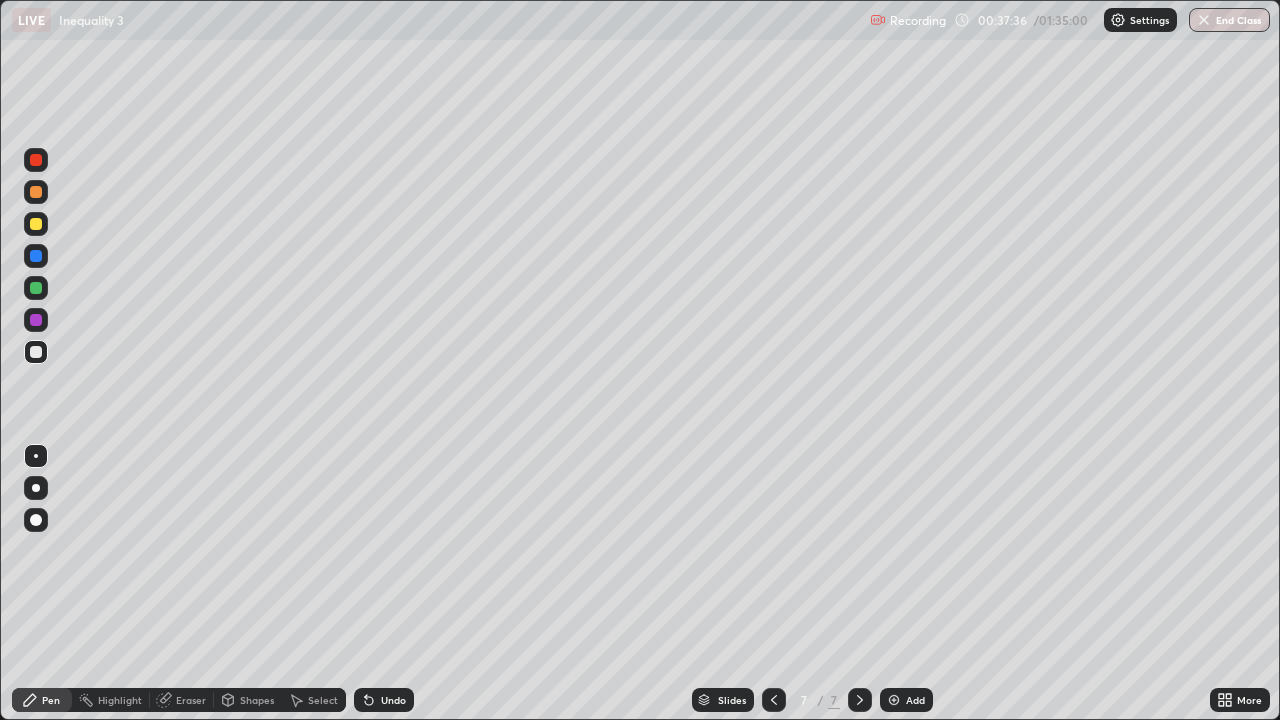 click on "Undo" at bounding box center (393, 700) 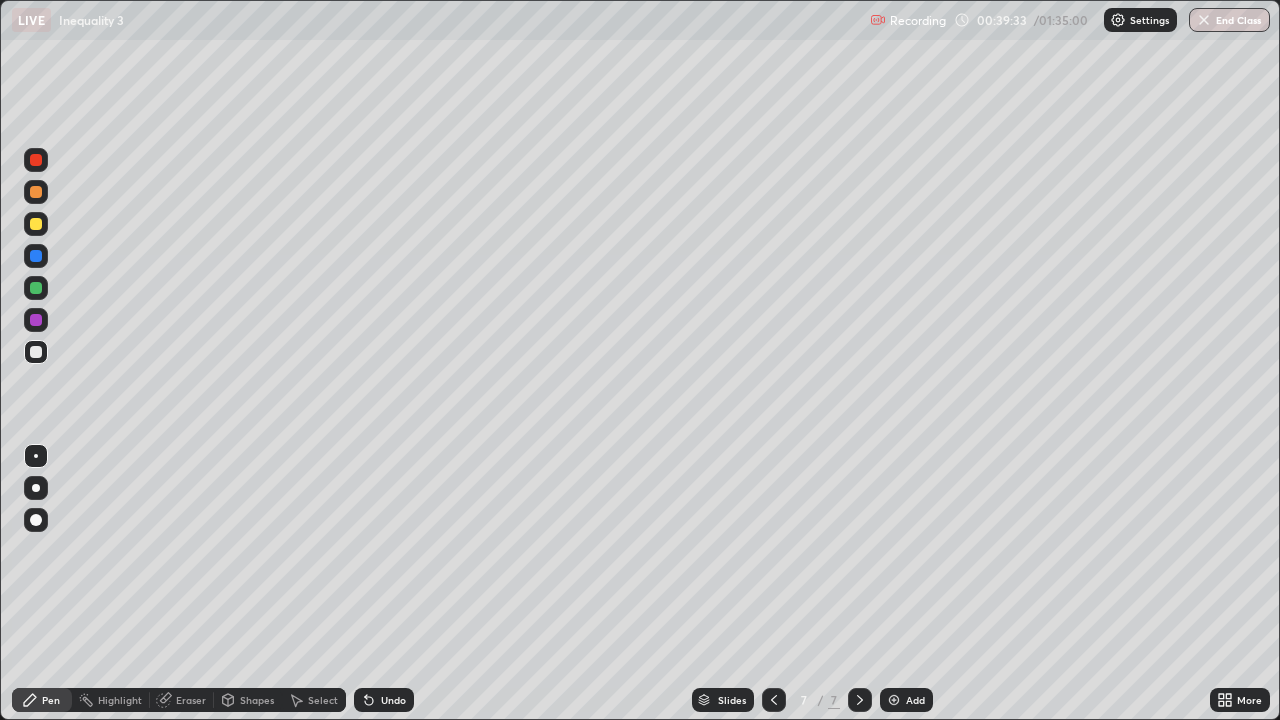 click on "Add" at bounding box center (915, 700) 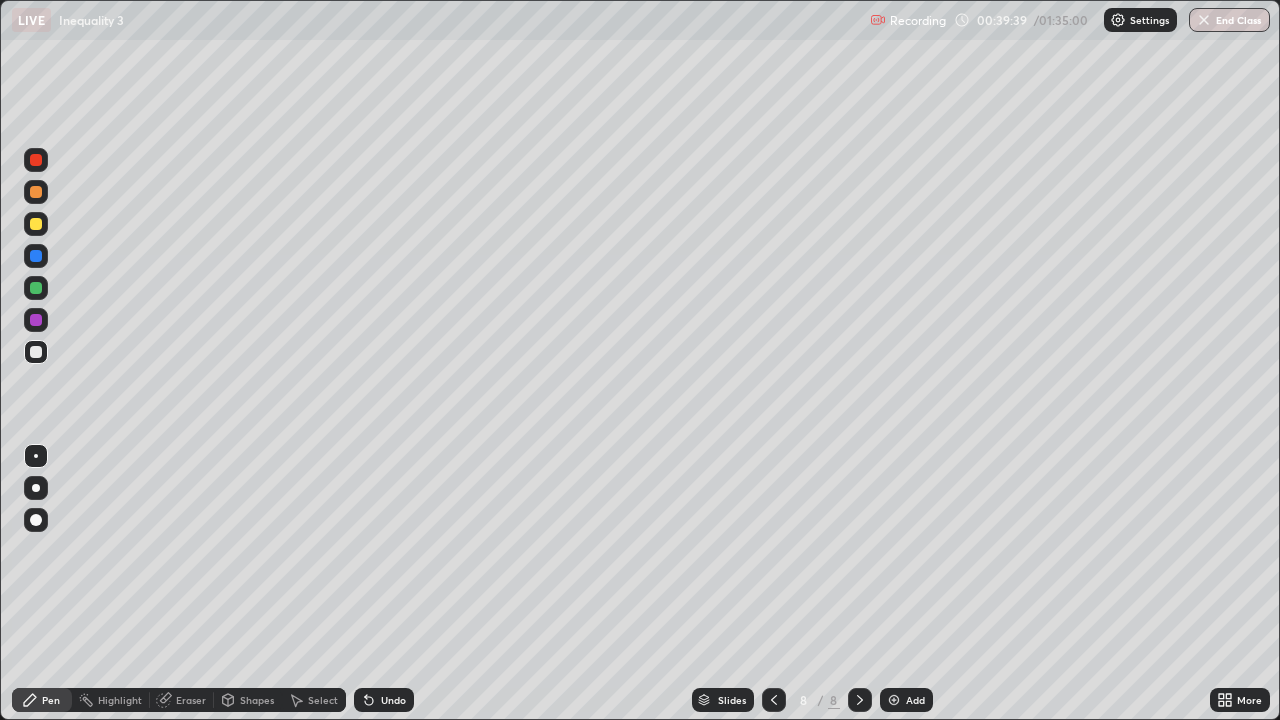 click at bounding box center (36, 352) 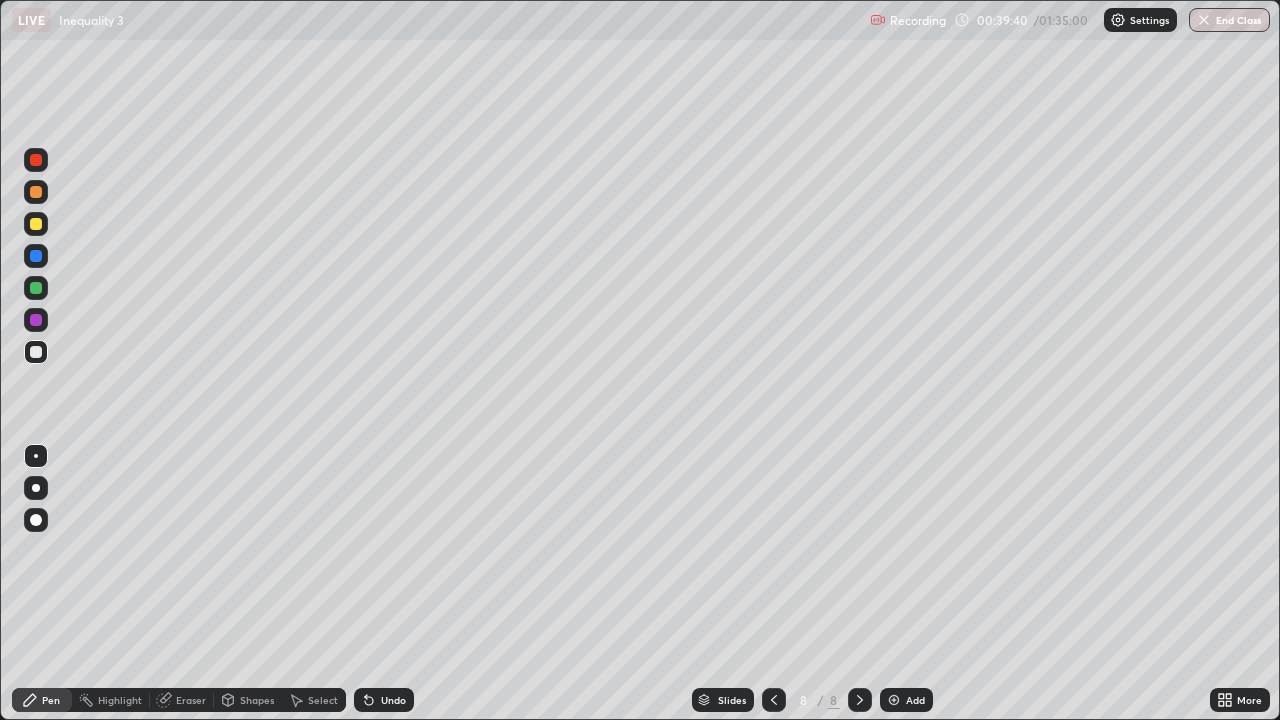 click at bounding box center (36, 456) 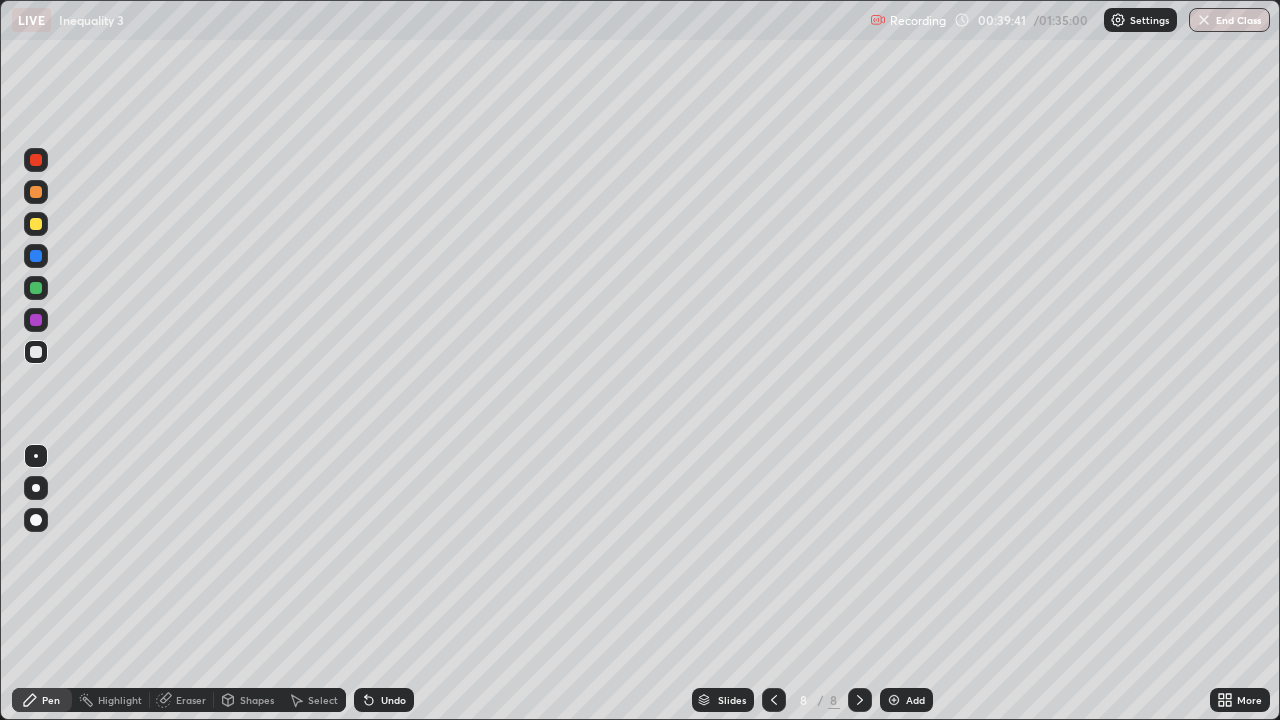 click at bounding box center [36, 352] 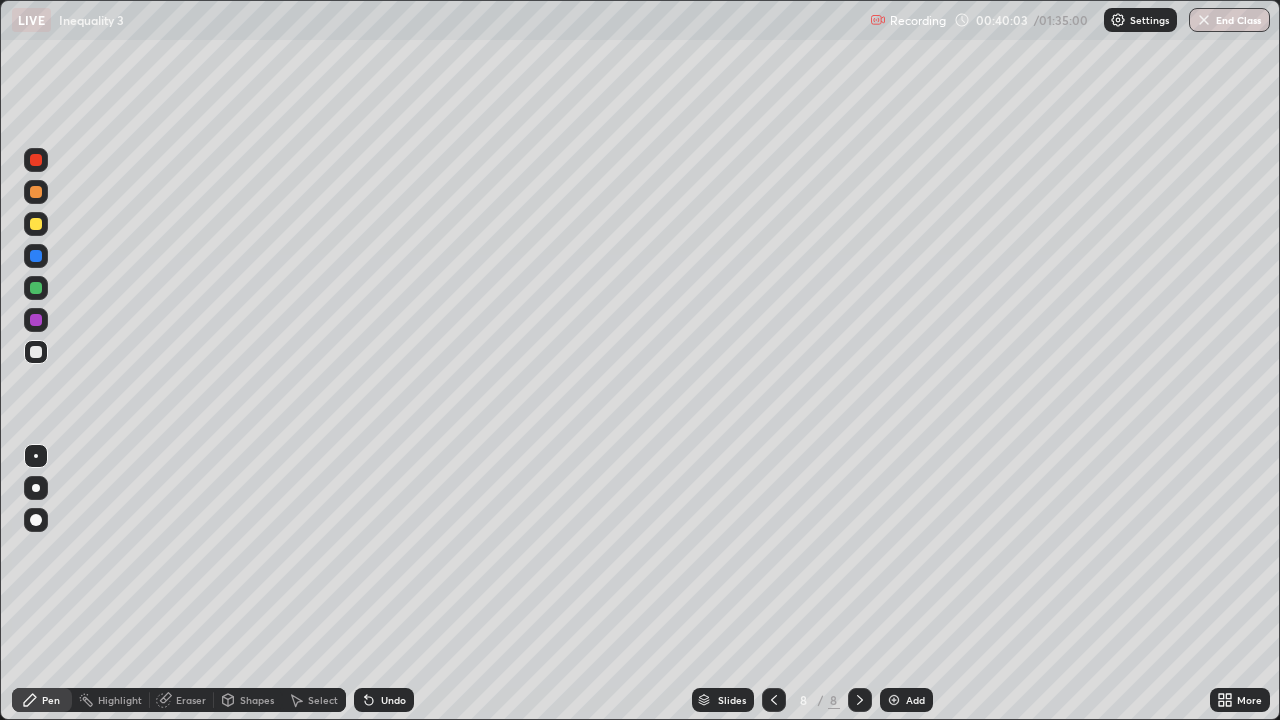click on "Undo" at bounding box center [384, 700] 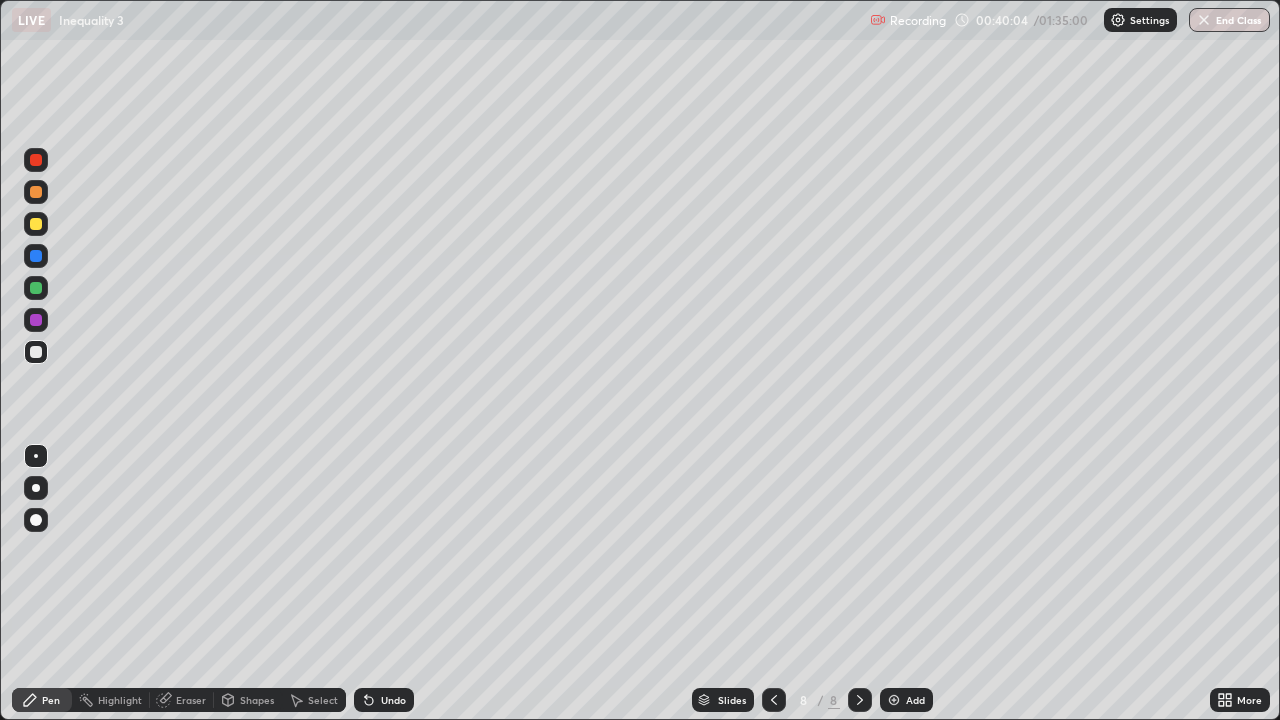 click on "Undo" at bounding box center [384, 700] 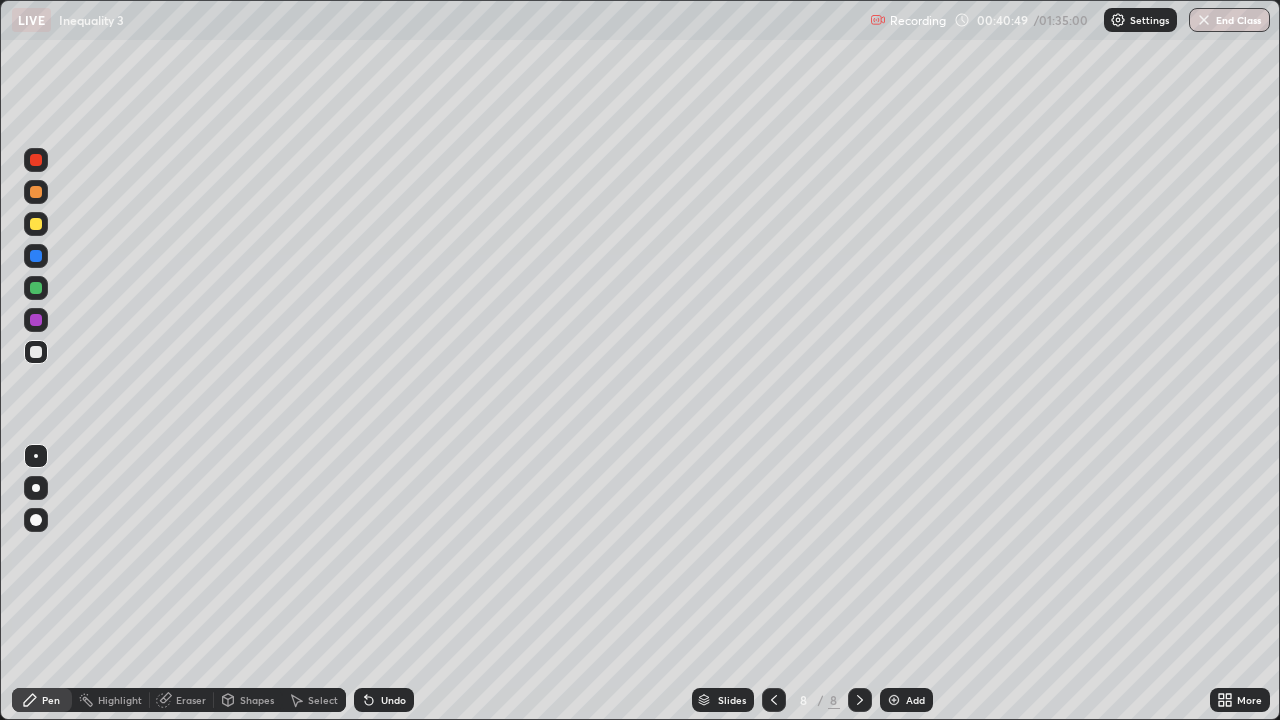 click on "Undo" at bounding box center [393, 700] 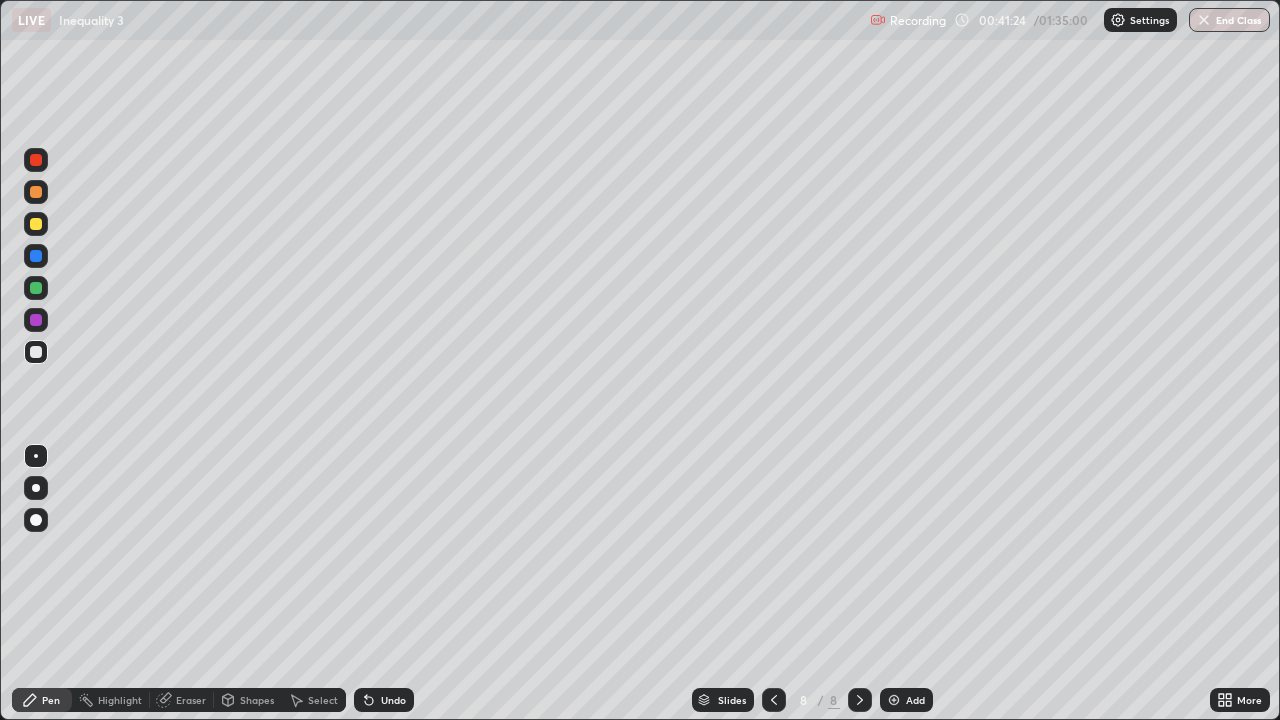 click on "Undo" at bounding box center [393, 700] 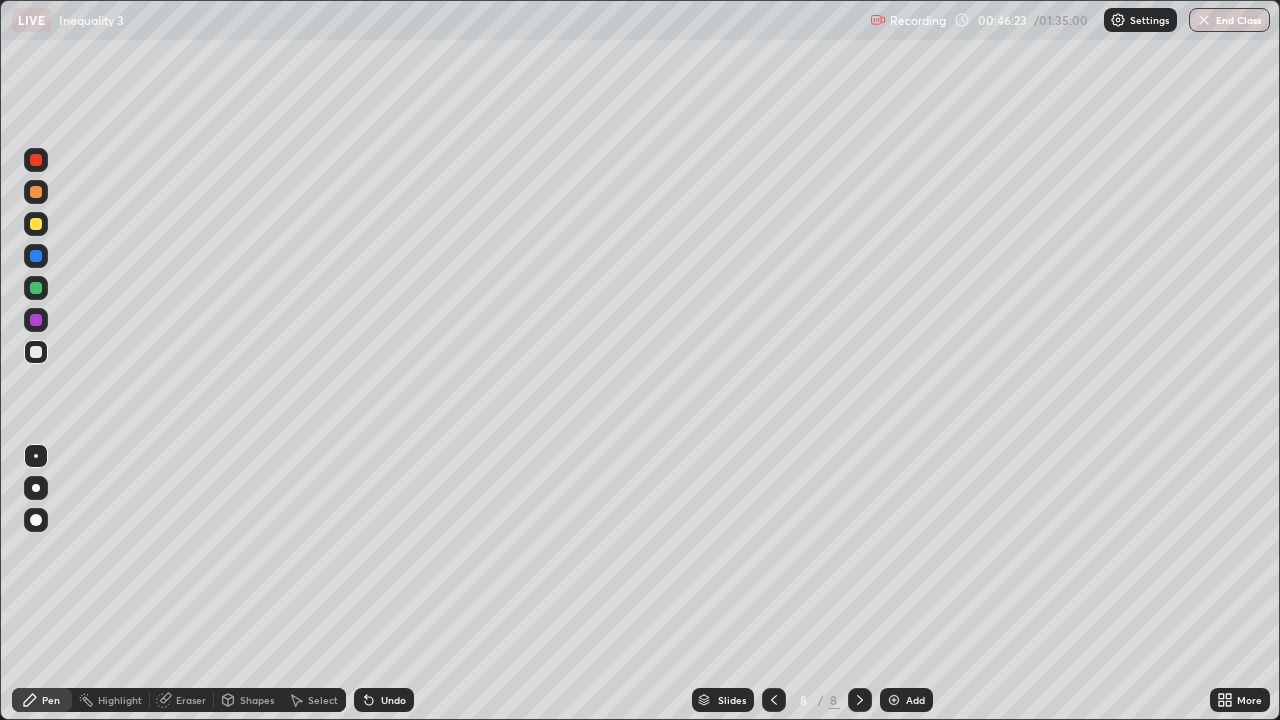 click on "Add" at bounding box center [906, 700] 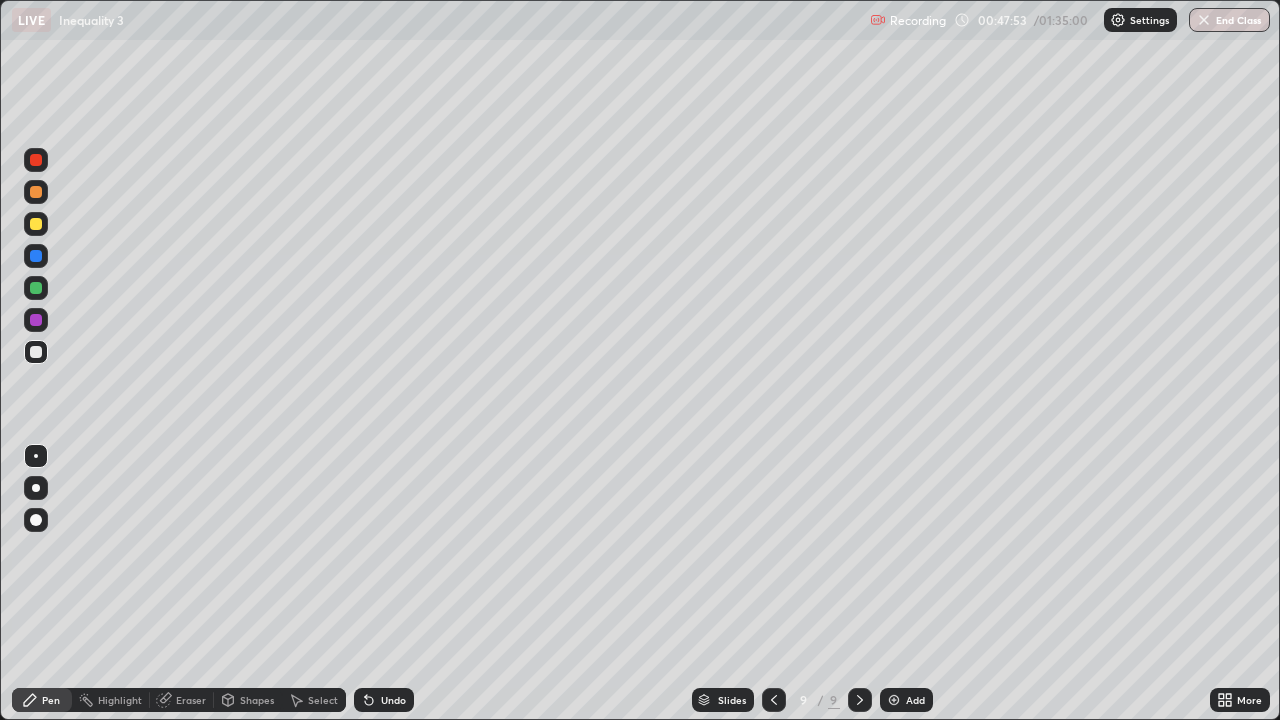 click on "Undo" at bounding box center [393, 700] 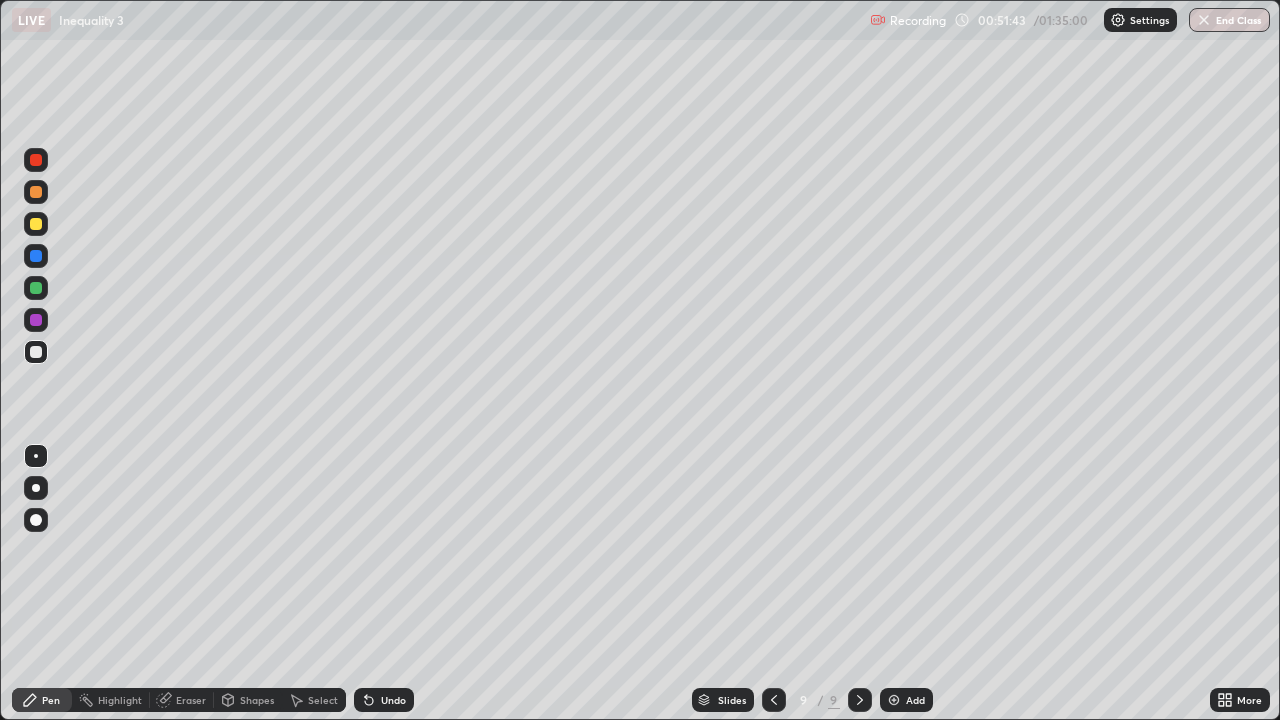 click on "Add" at bounding box center [915, 700] 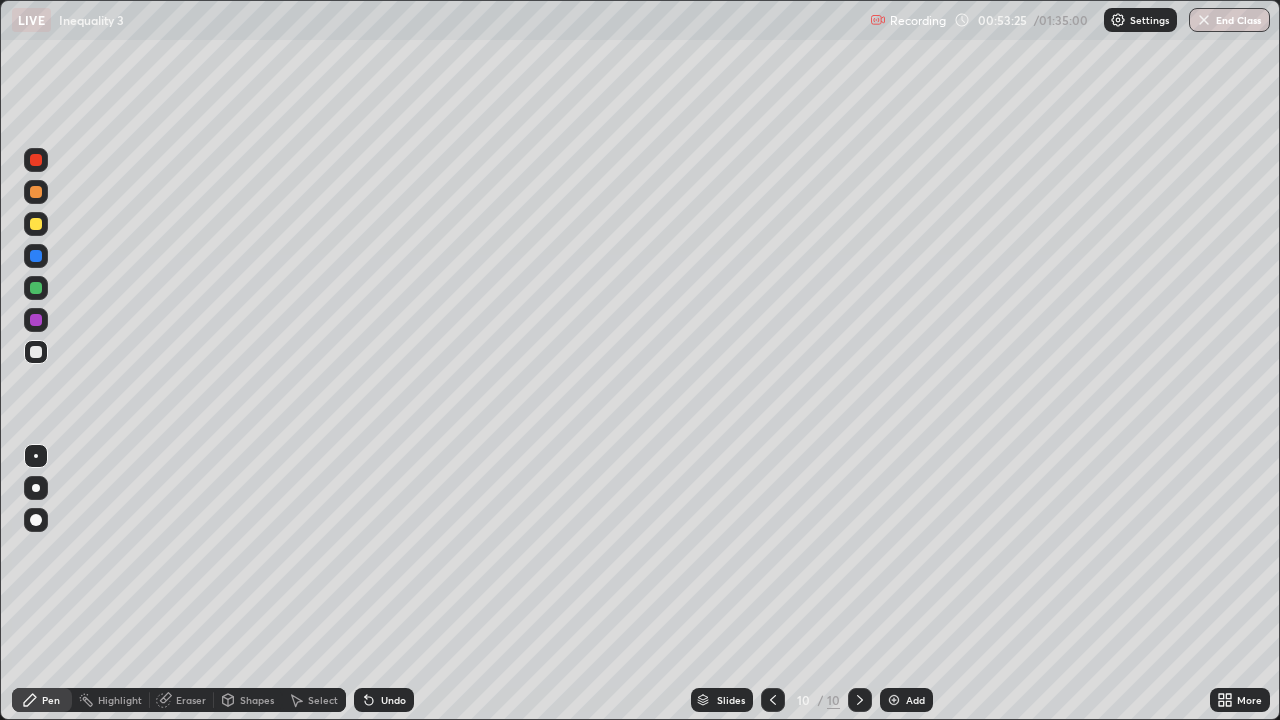 click on "Undo" at bounding box center (393, 700) 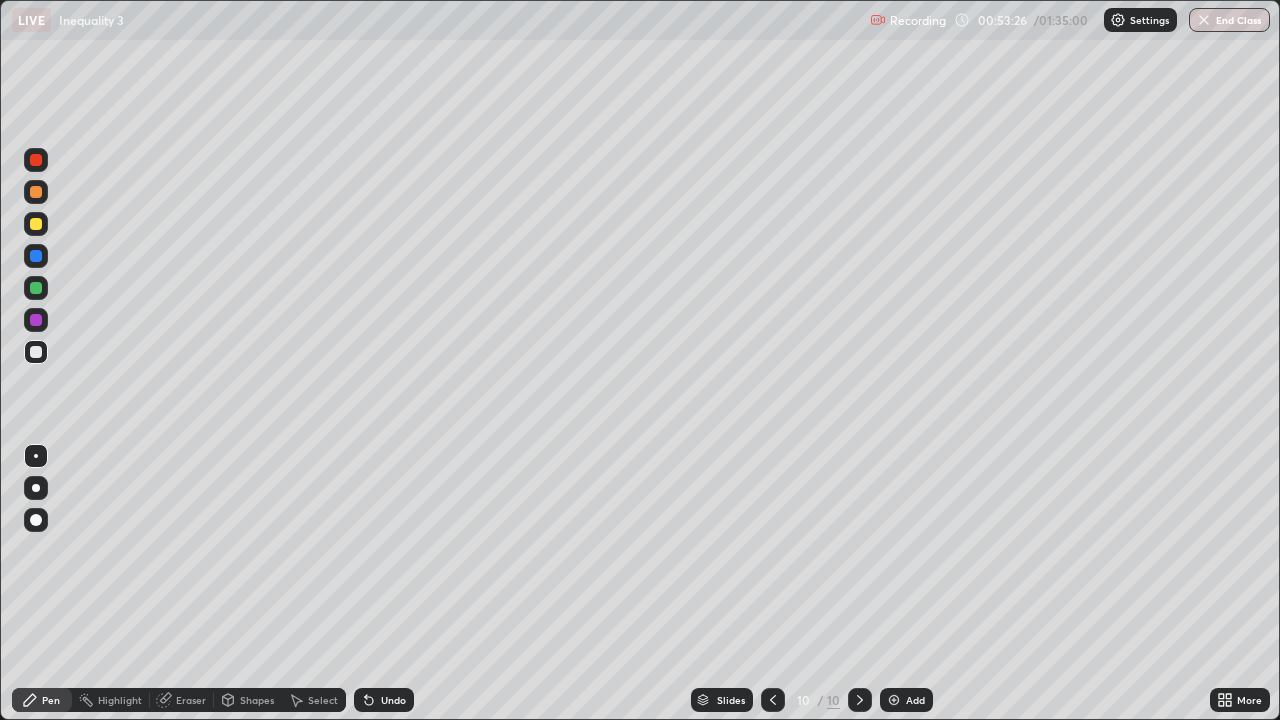 click on "Undo" at bounding box center (393, 700) 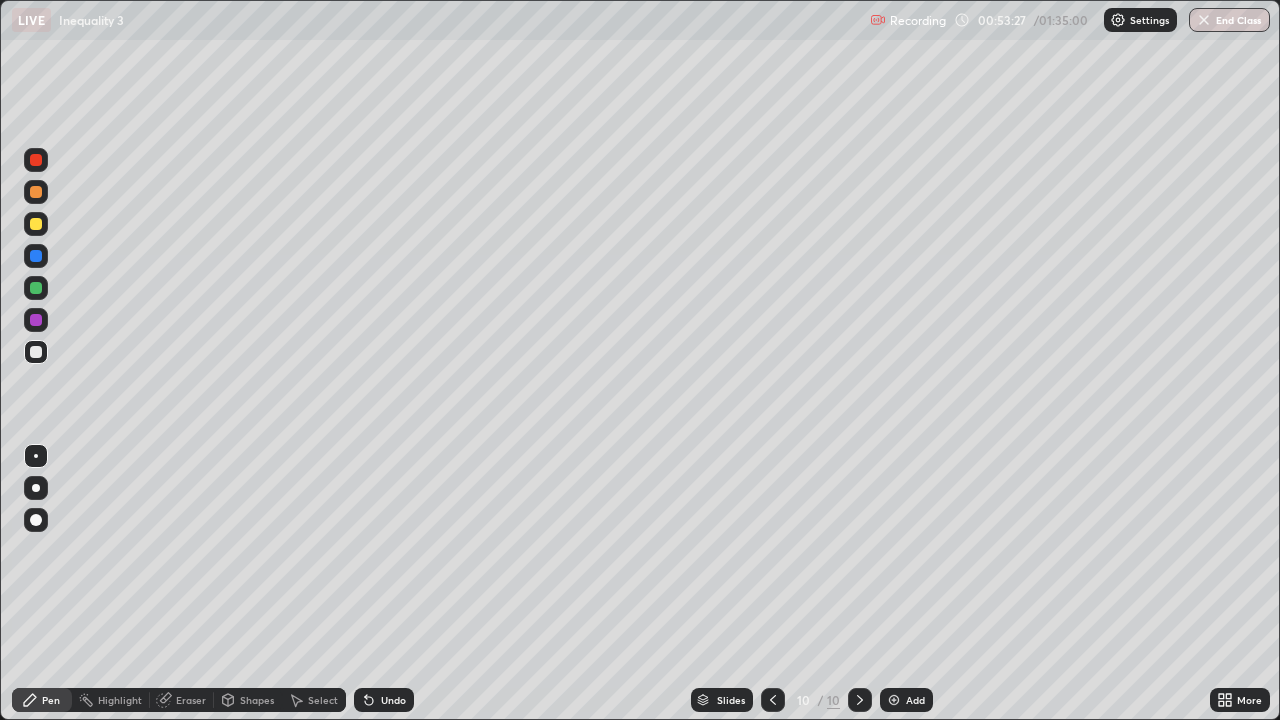 click on "Undo" at bounding box center (393, 700) 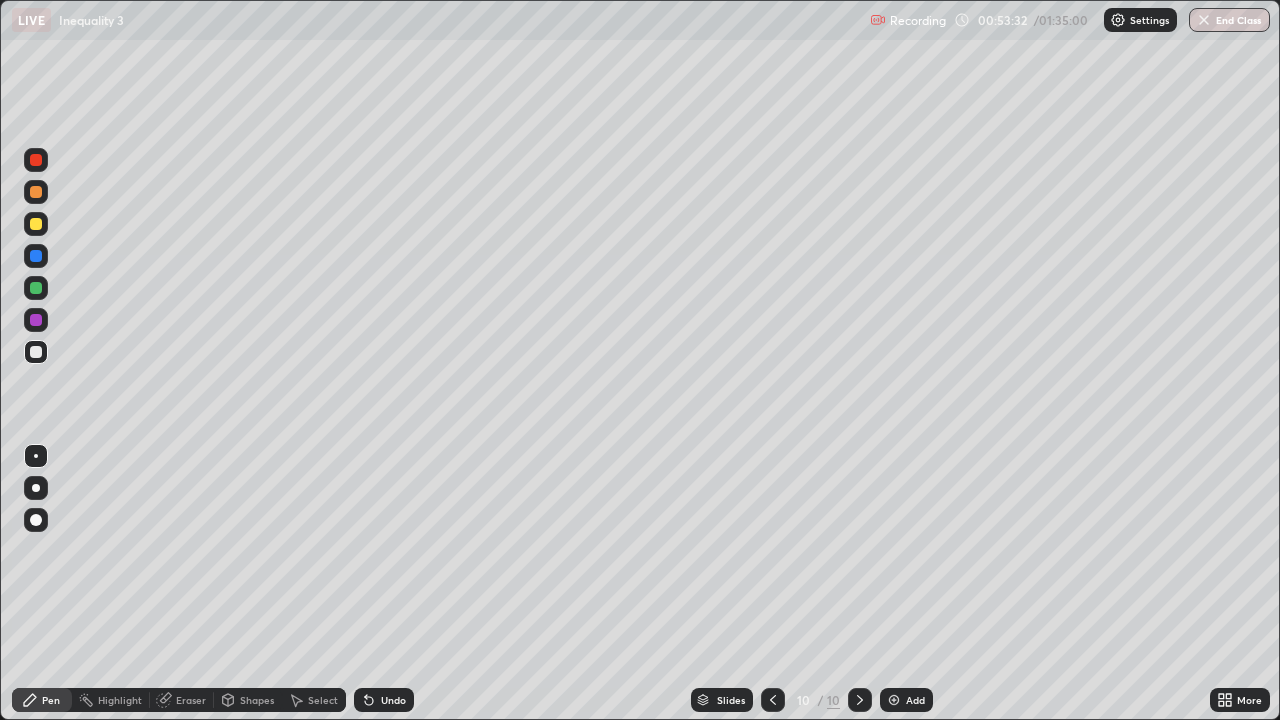 click on "Undo" at bounding box center [380, 700] 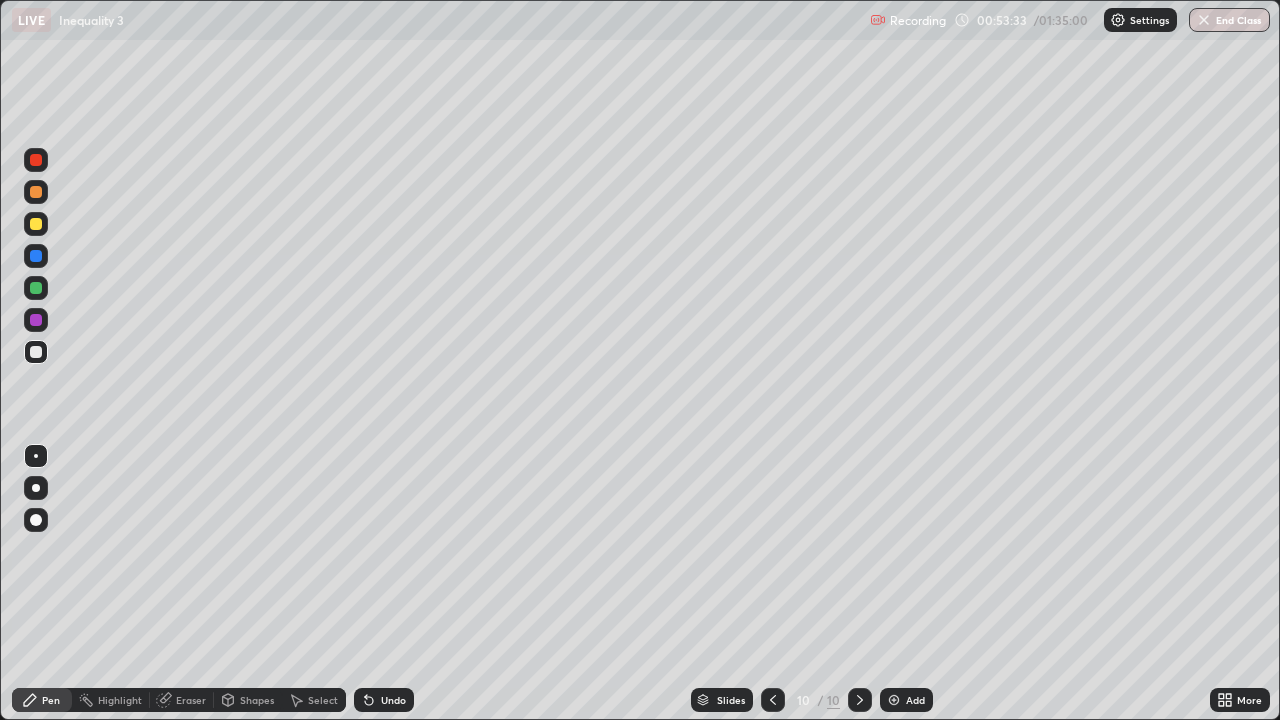 click on "Undo" at bounding box center (393, 700) 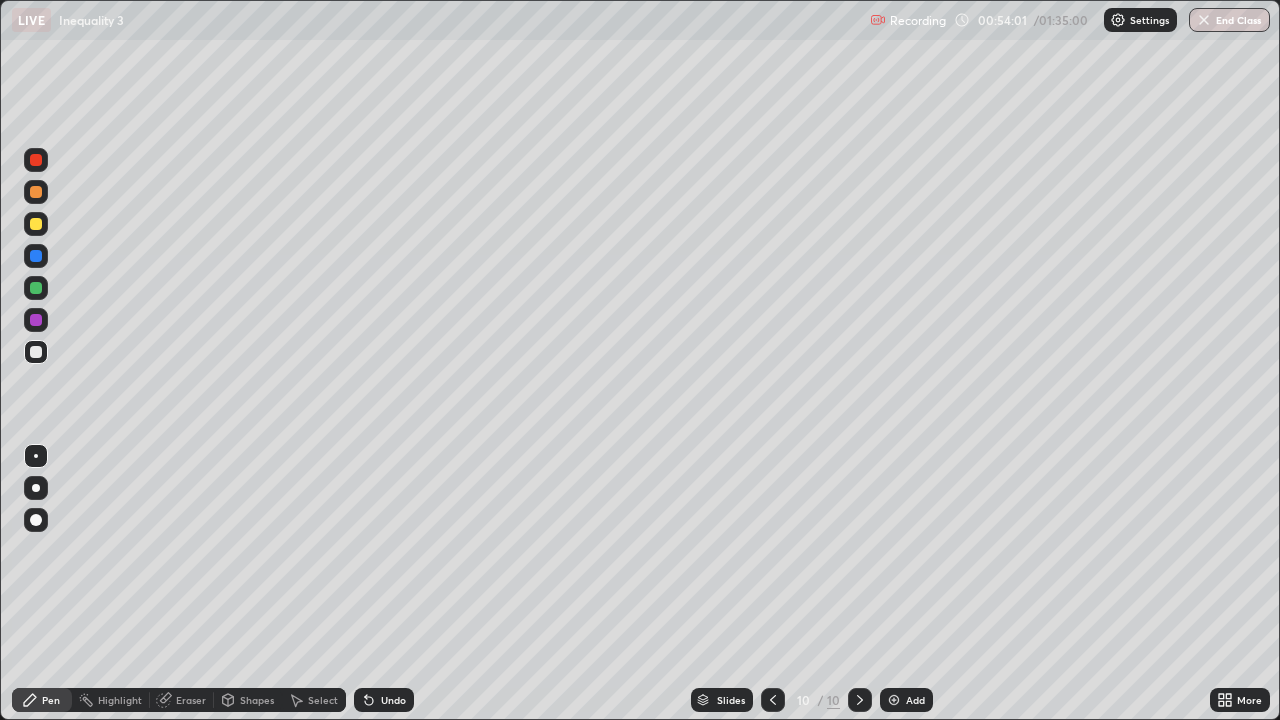 click on "Undo" at bounding box center [393, 700] 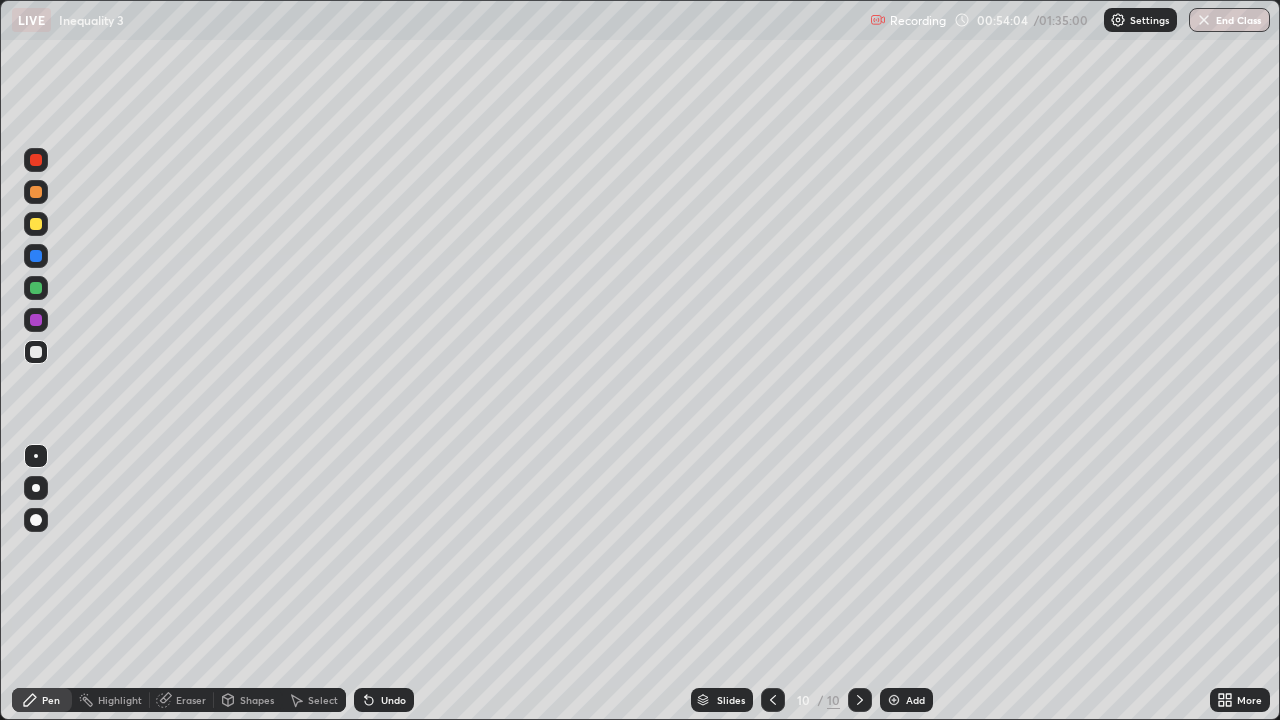 click on "Undo" at bounding box center (393, 700) 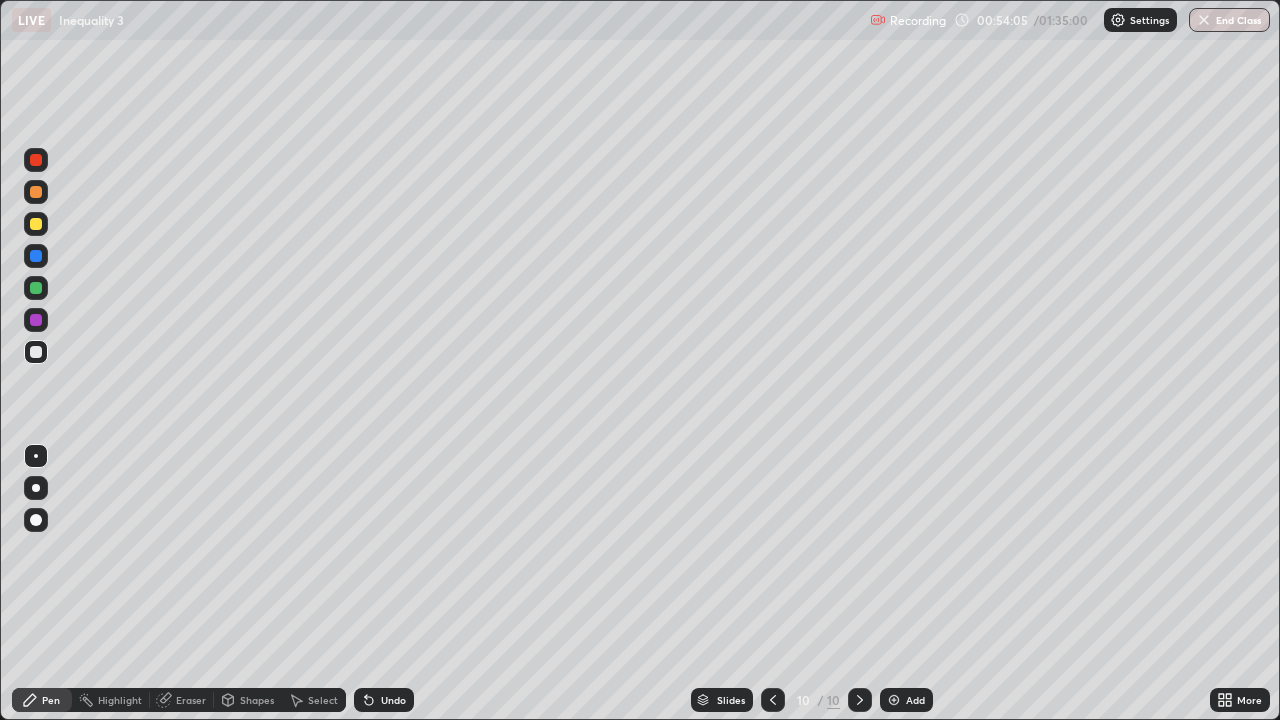 click on "Undo" at bounding box center [393, 700] 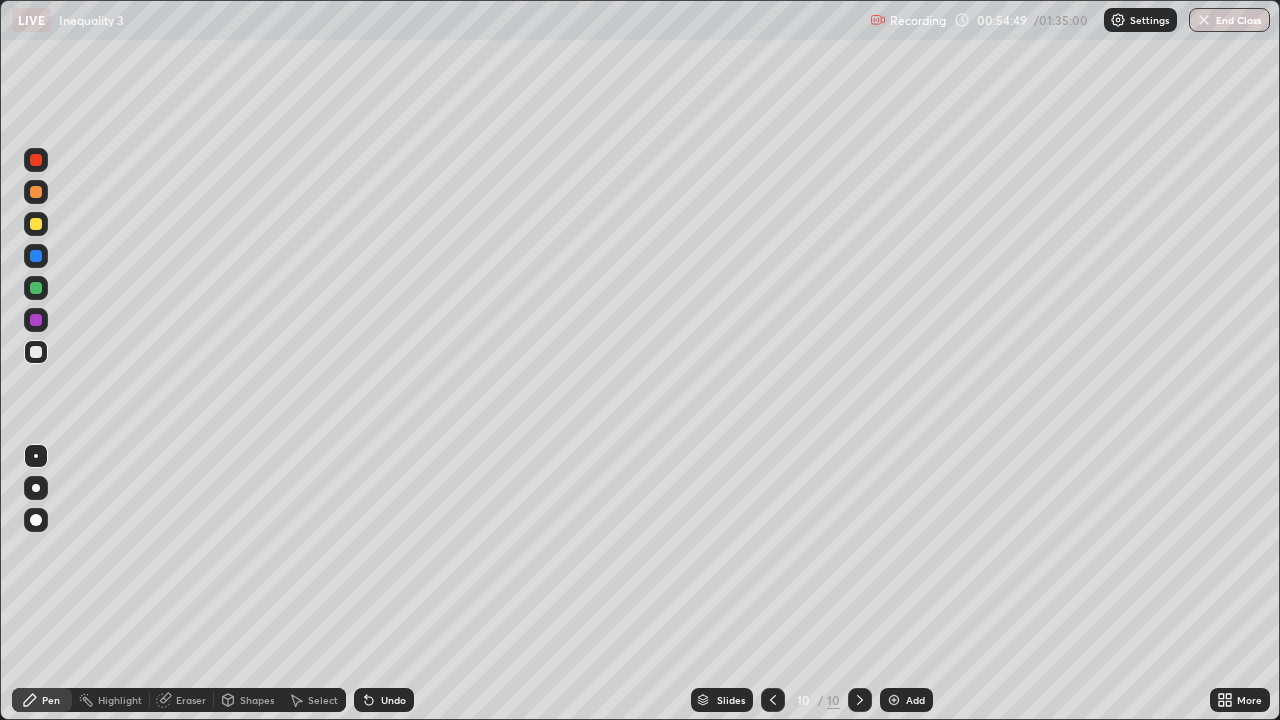 click at bounding box center [36, 288] 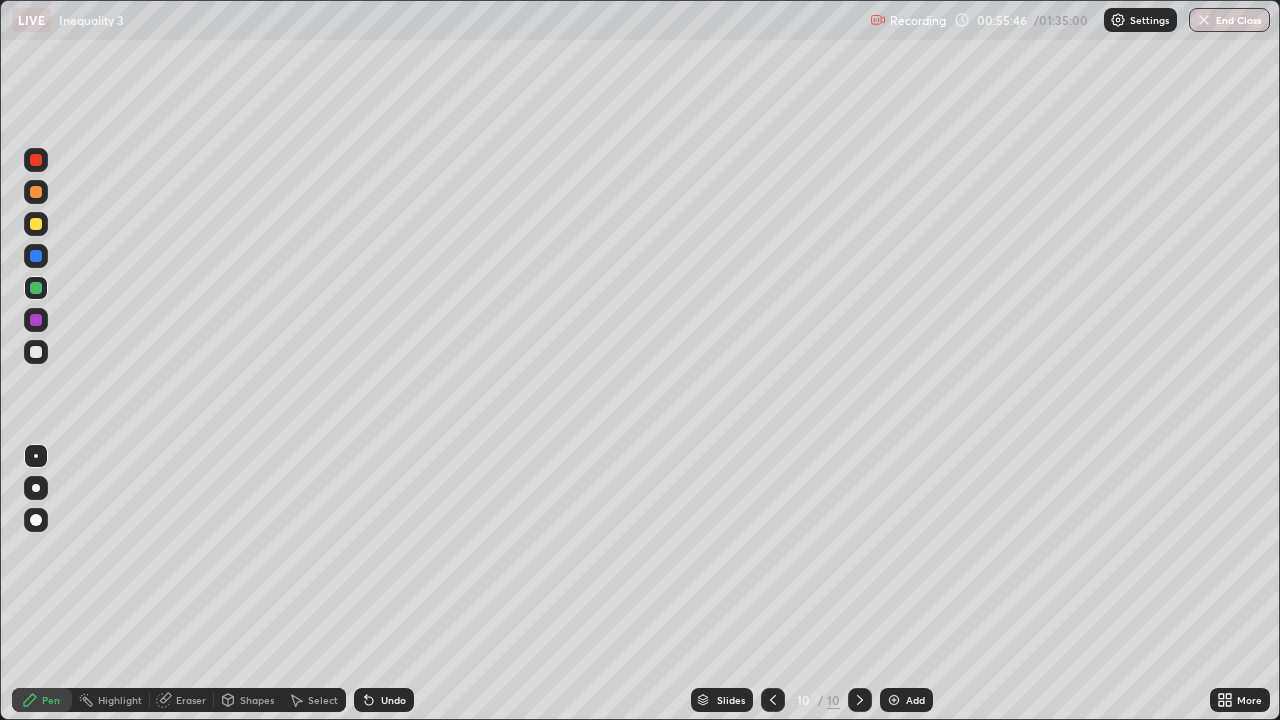 click at bounding box center [36, 224] 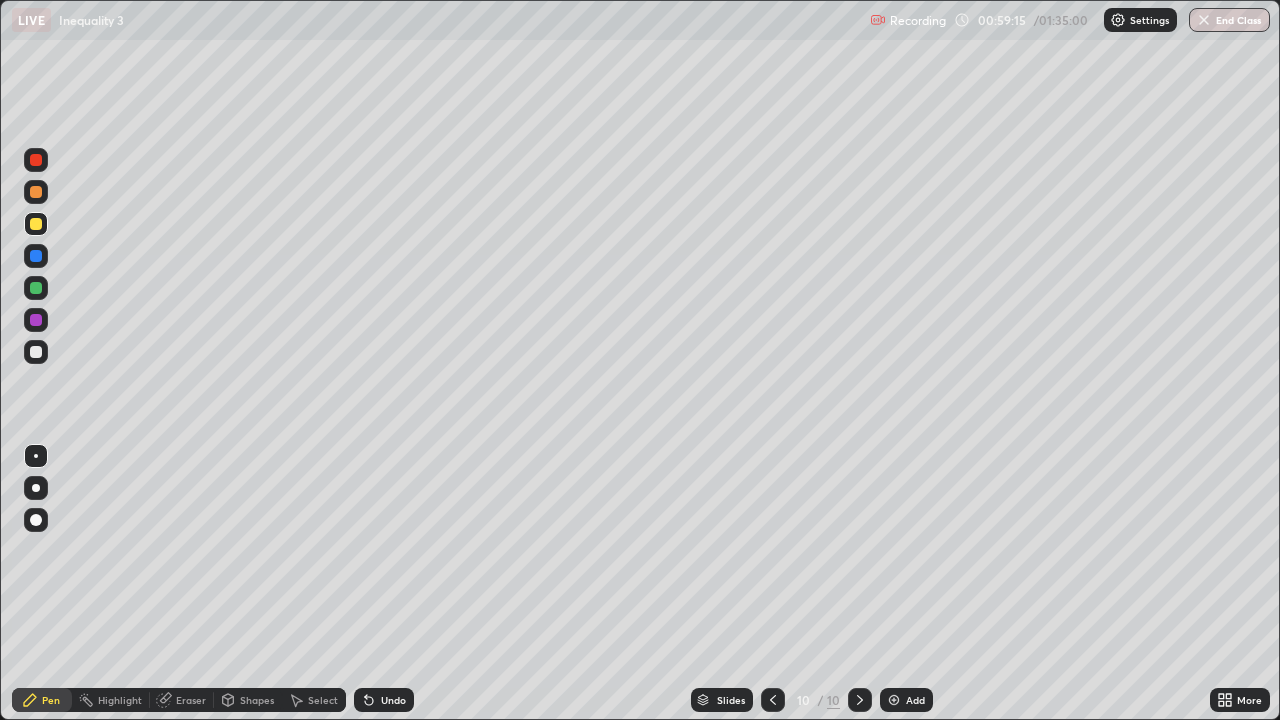 click on "Add" at bounding box center (915, 700) 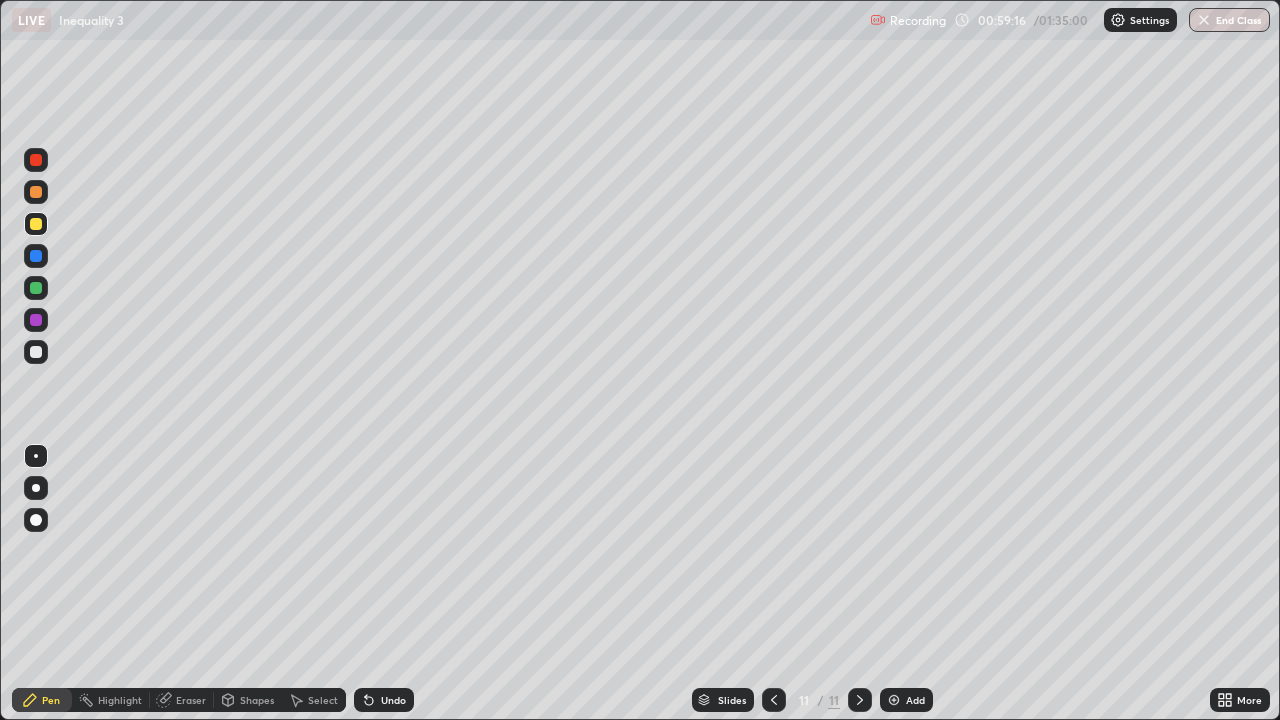 click at bounding box center (36, 352) 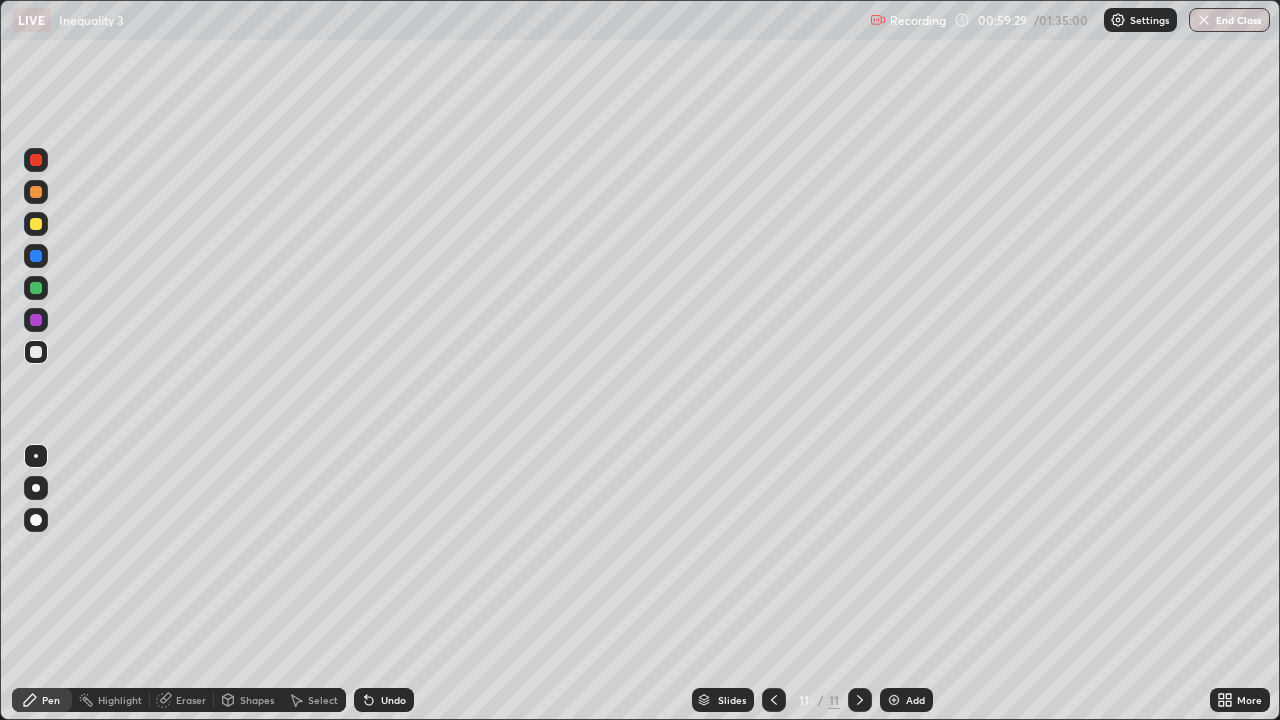 click at bounding box center (36, 456) 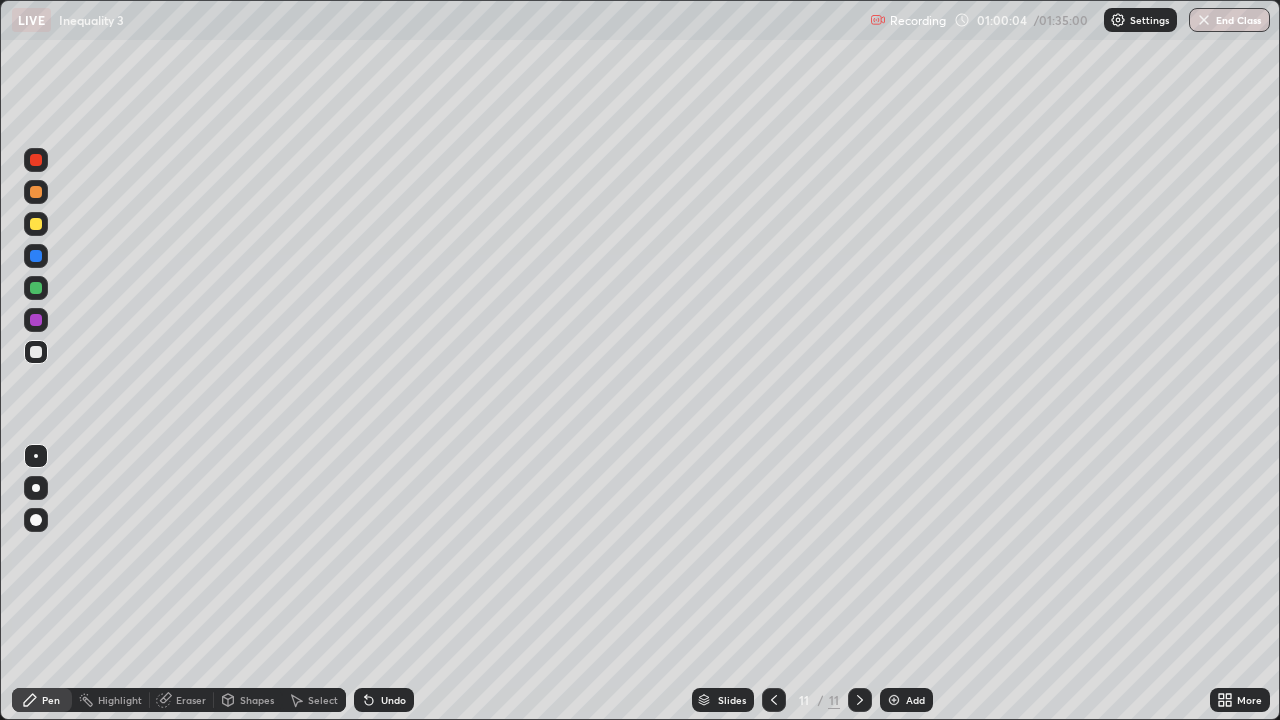 click on "Undo" at bounding box center [393, 700] 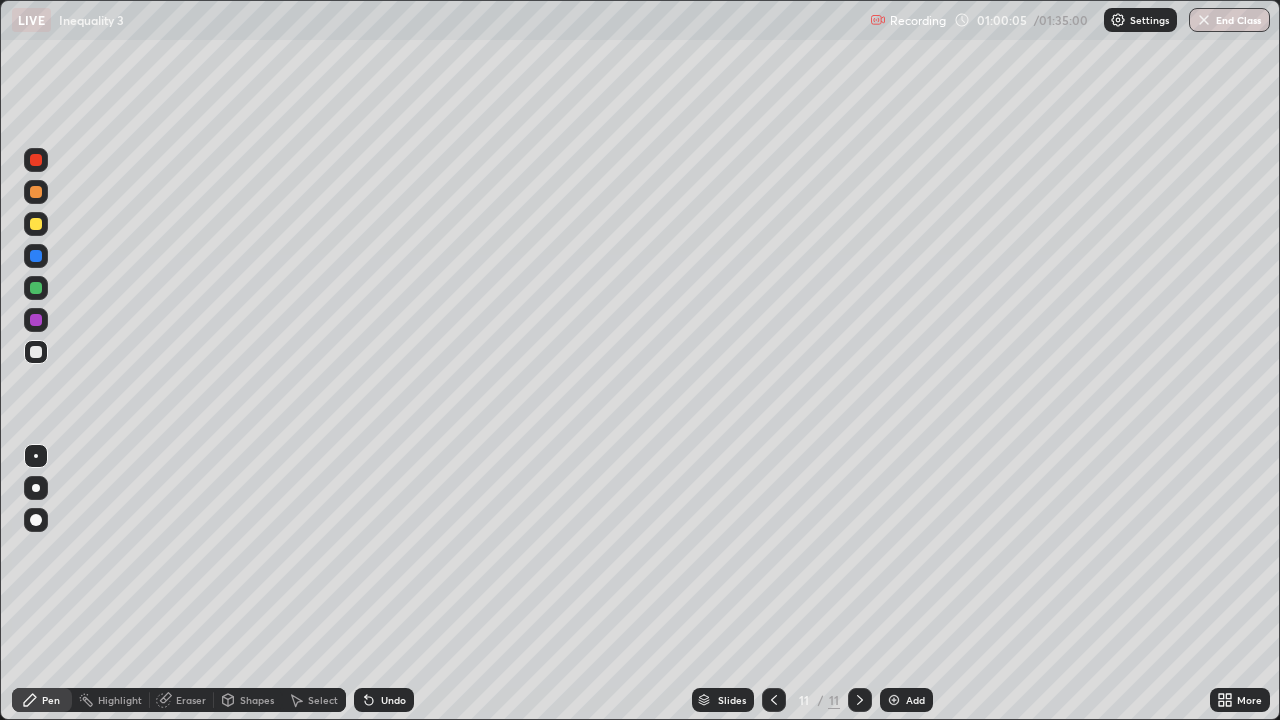 click on "Undo" at bounding box center [393, 700] 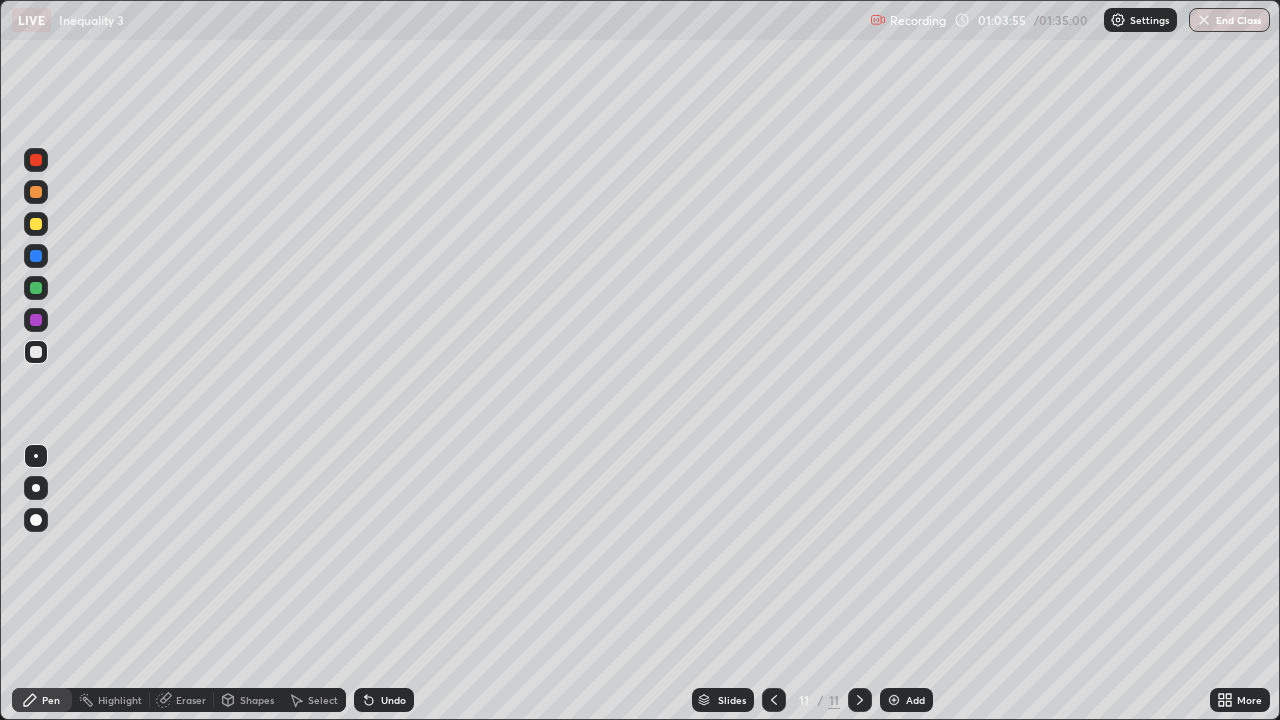 click on "Add" at bounding box center [915, 700] 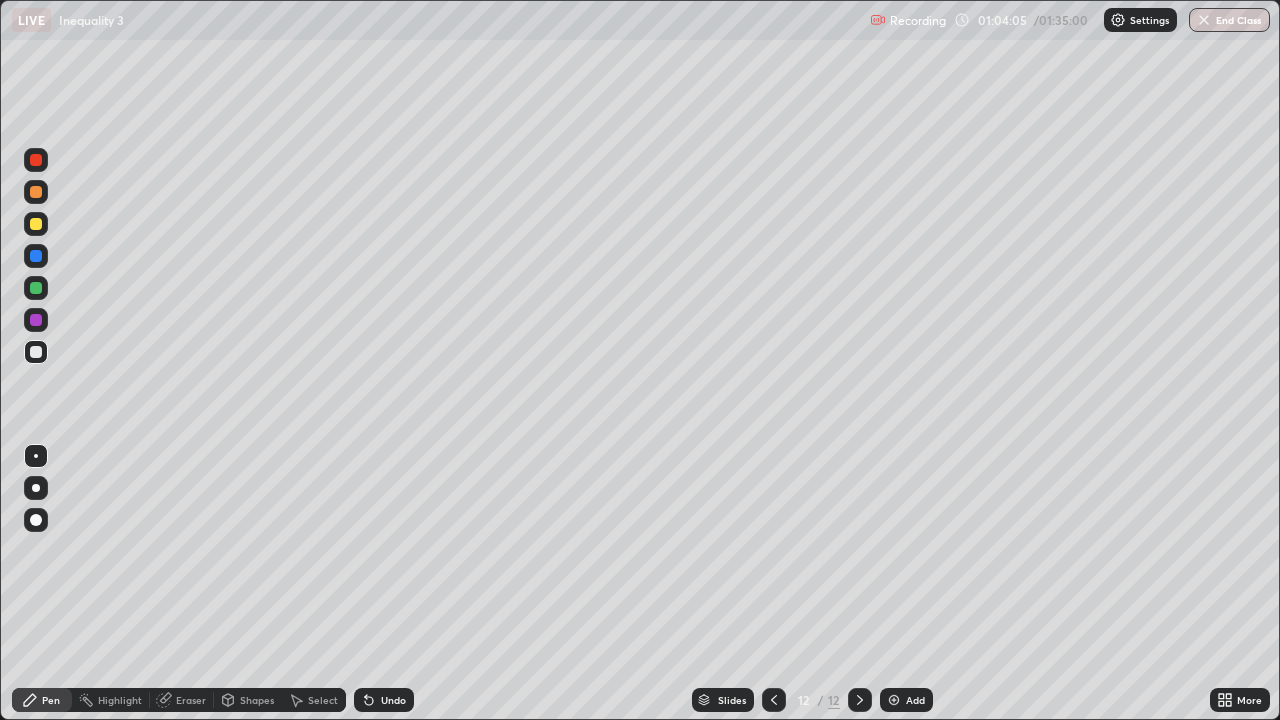 click on "Undo" at bounding box center (393, 700) 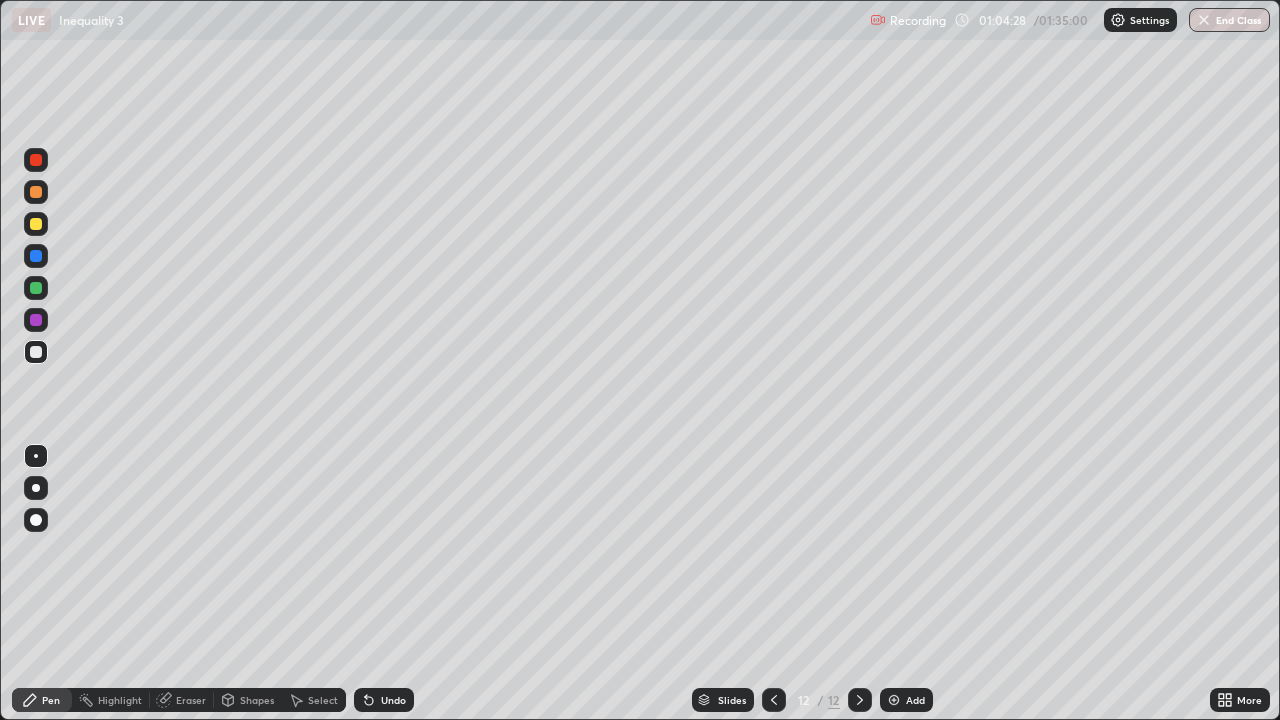 click on "Eraser" at bounding box center [191, 700] 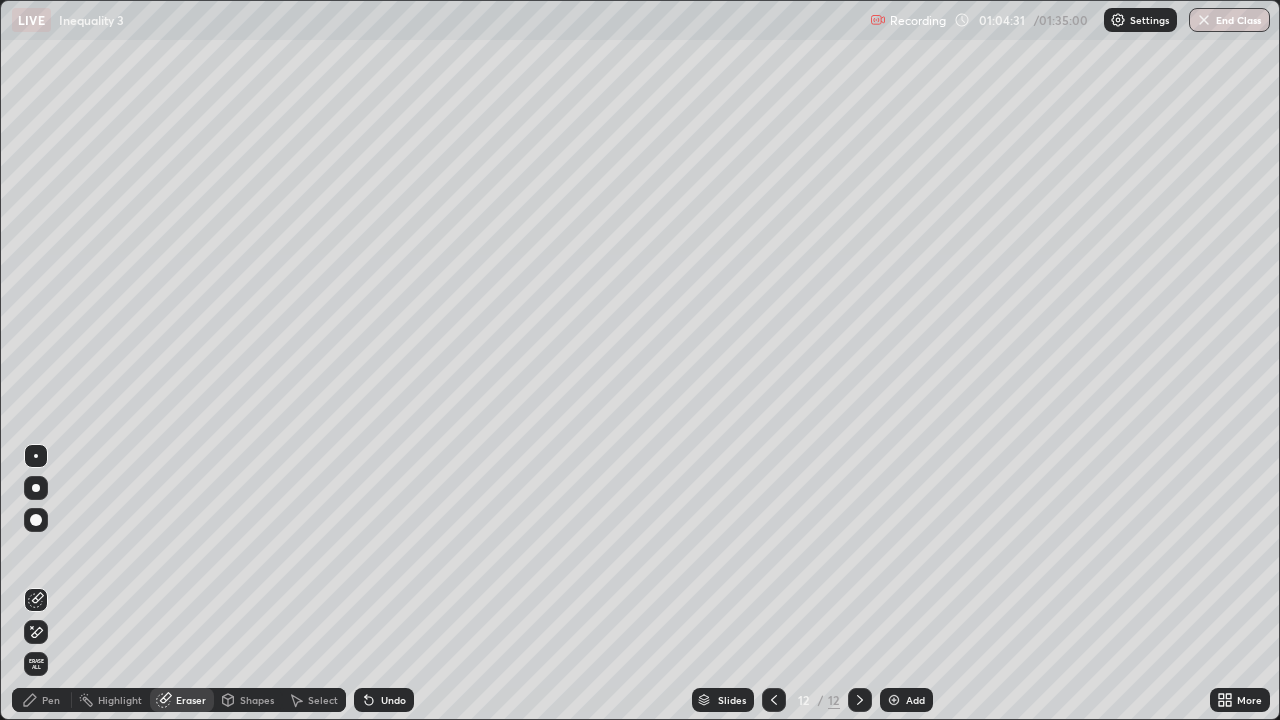 click on "Pen" at bounding box center (51, 700) 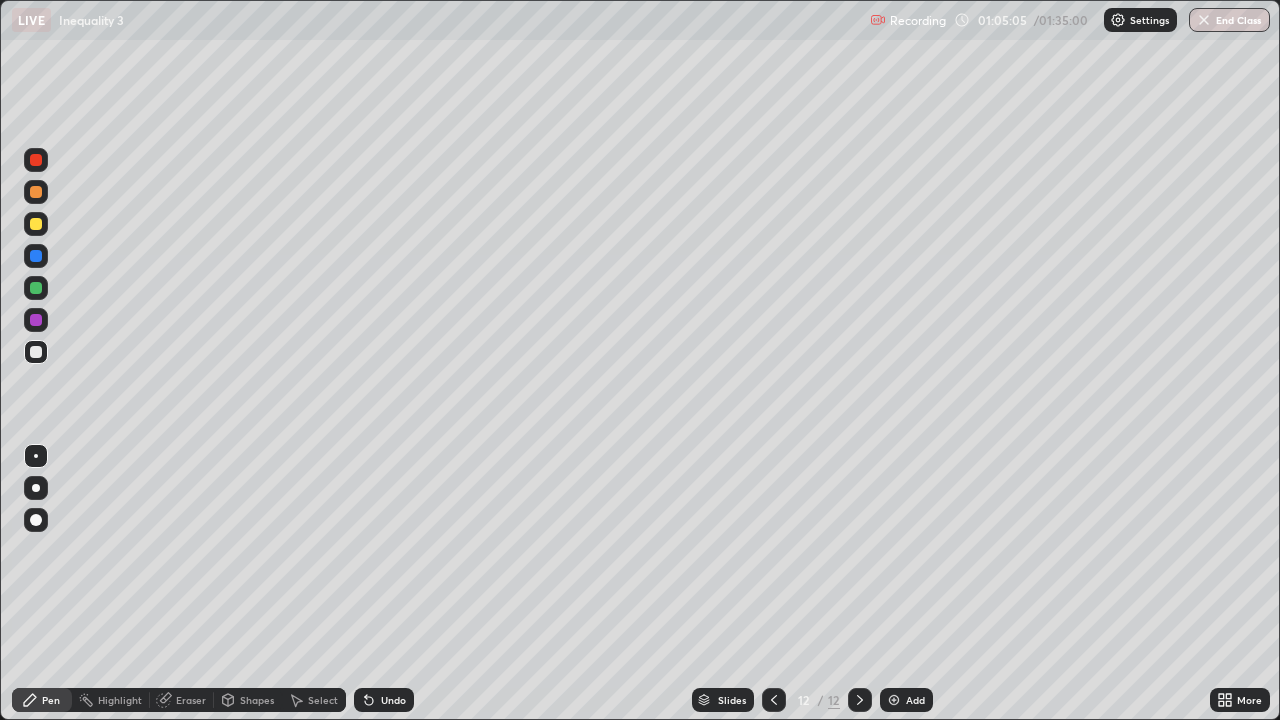 click on "Undo" at bounding box center (384, 700) 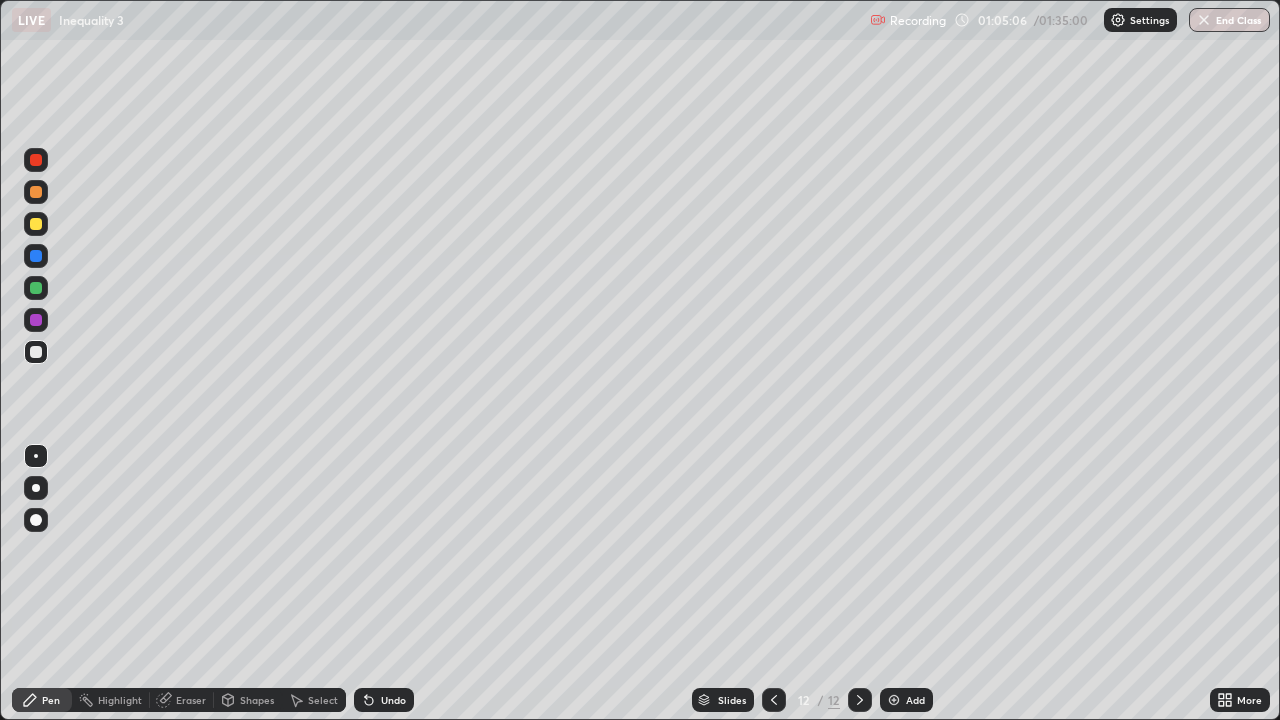 click on "Undo" at bounding box center [384, 700] 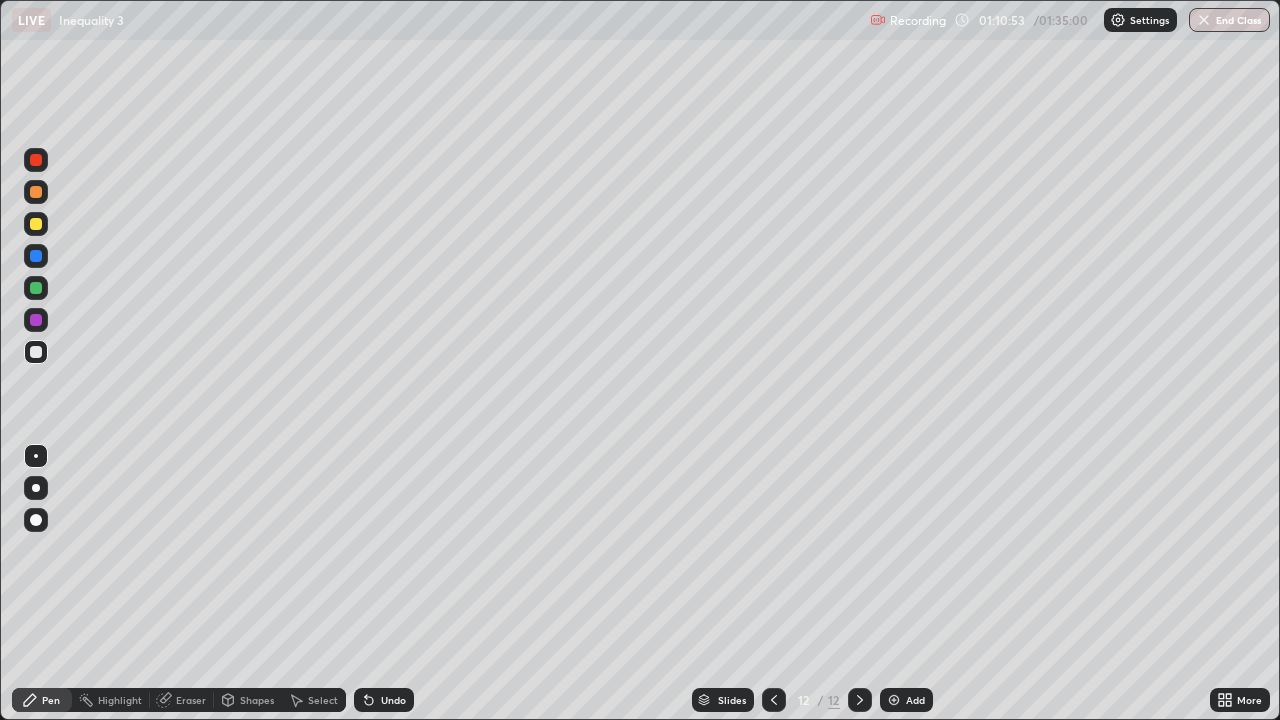 click on "Add" at bounding box center (915, 700) 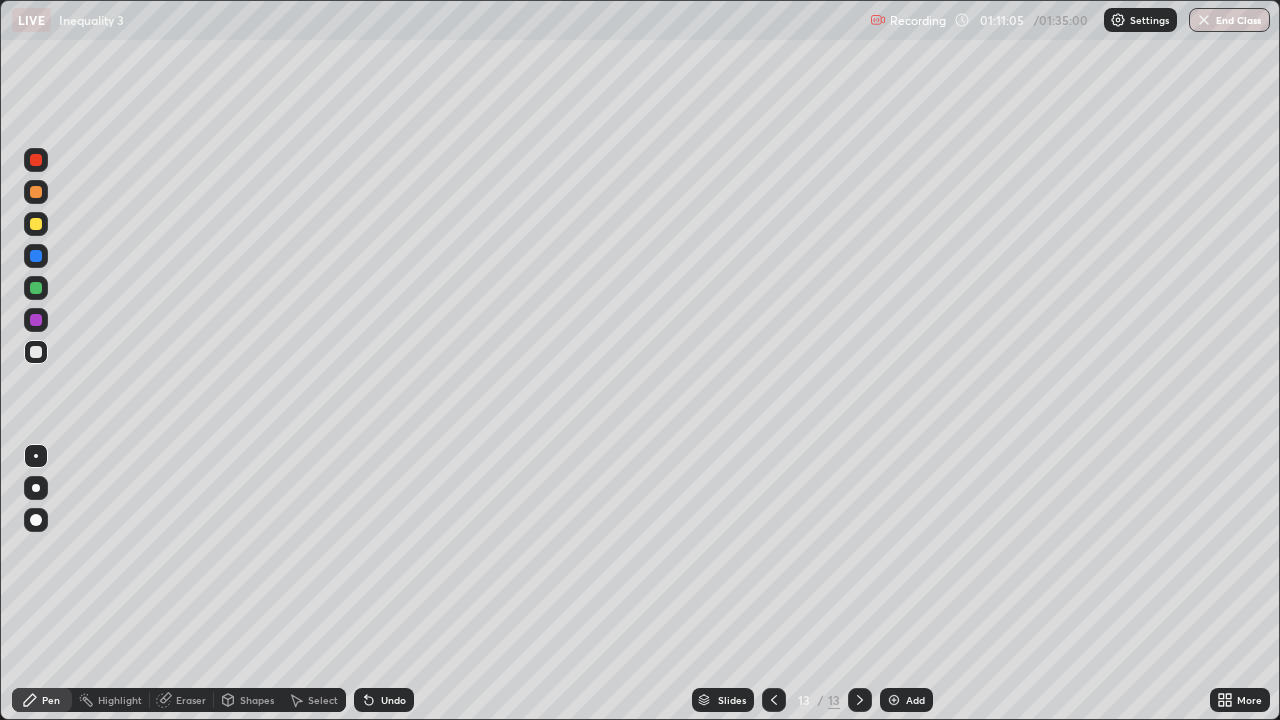 click on "Undo" at bounding box center (393, 700) 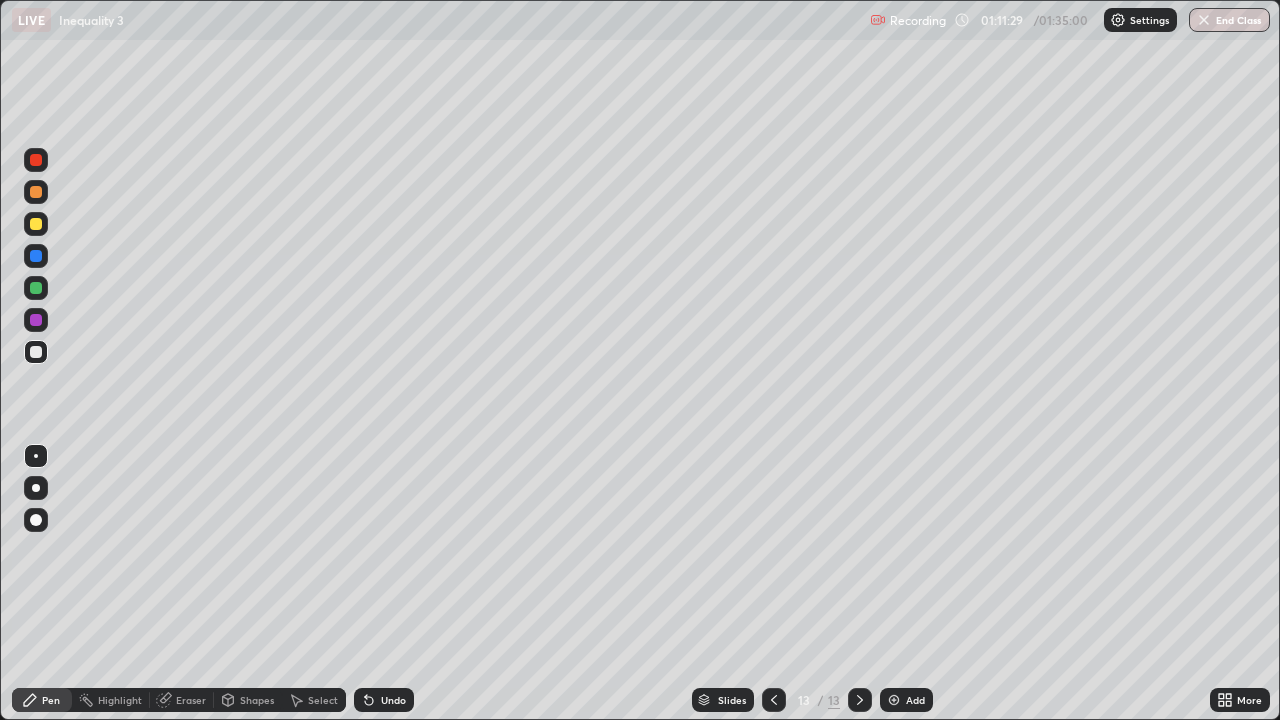 click on "Undo" at bounding box center (393, 700) 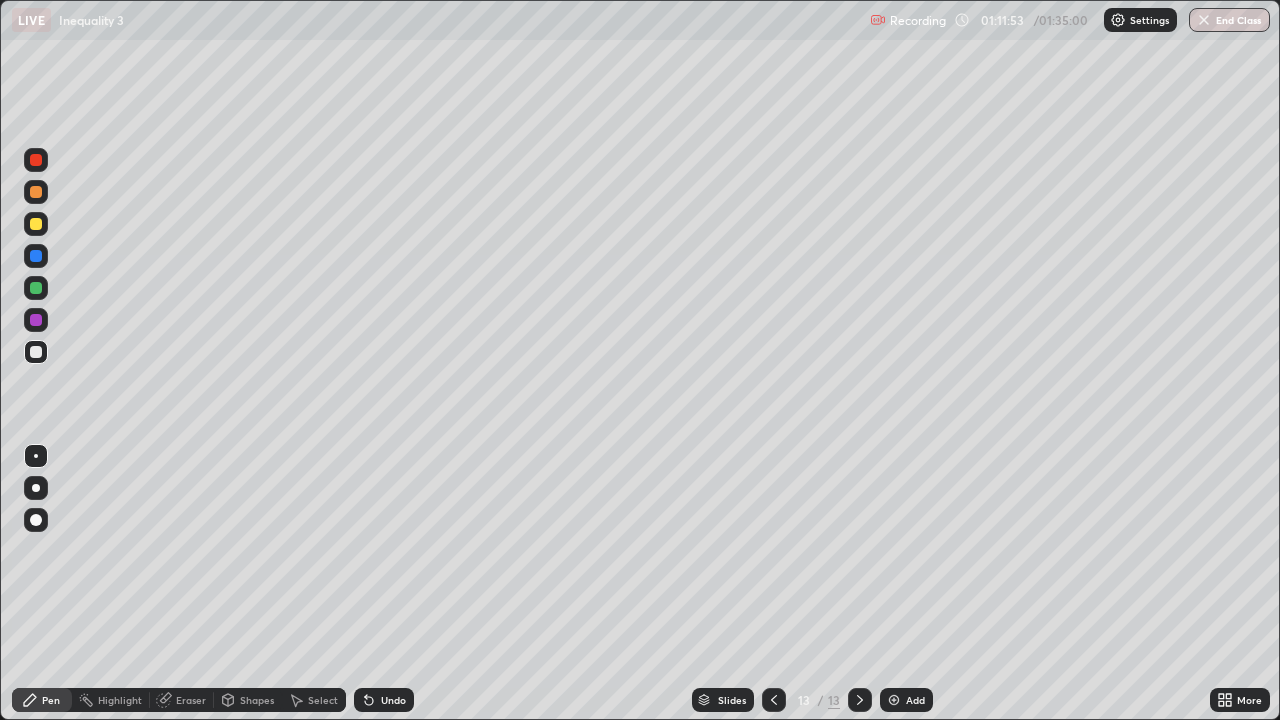 click on "Eraser" at bounding box center [191, 700] 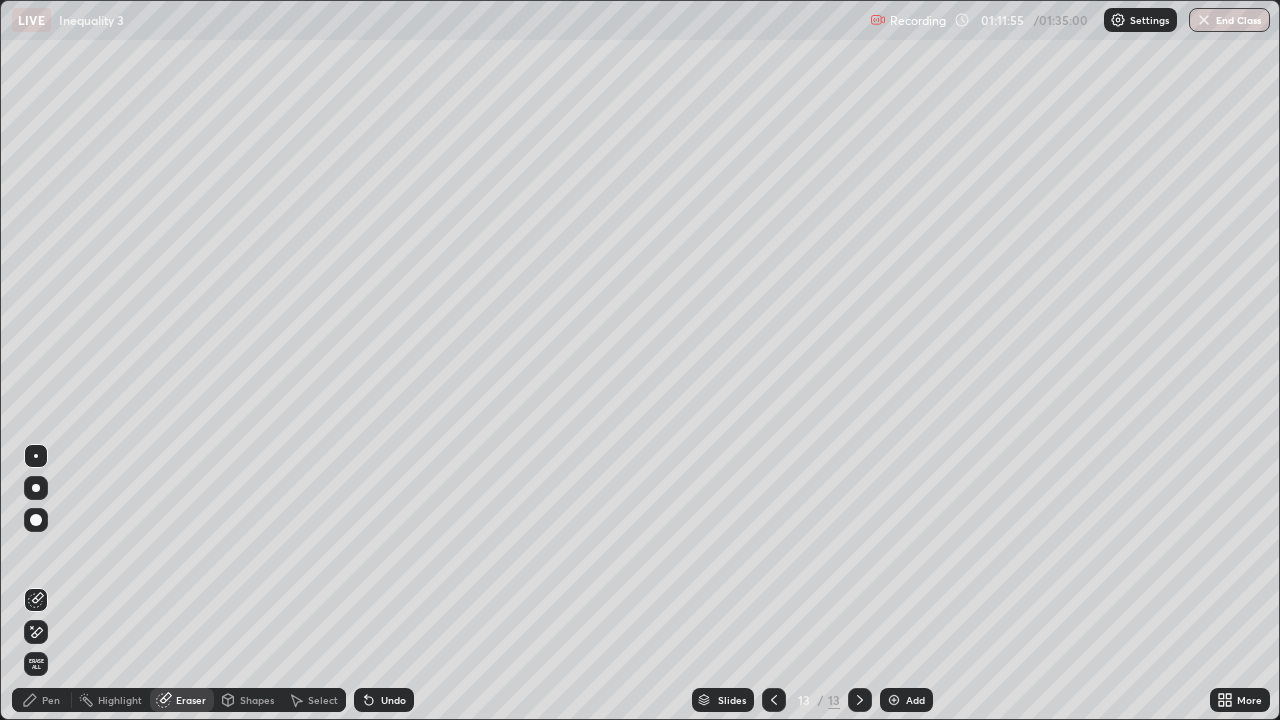 click on "Pen" at bounding box center [42, 700] 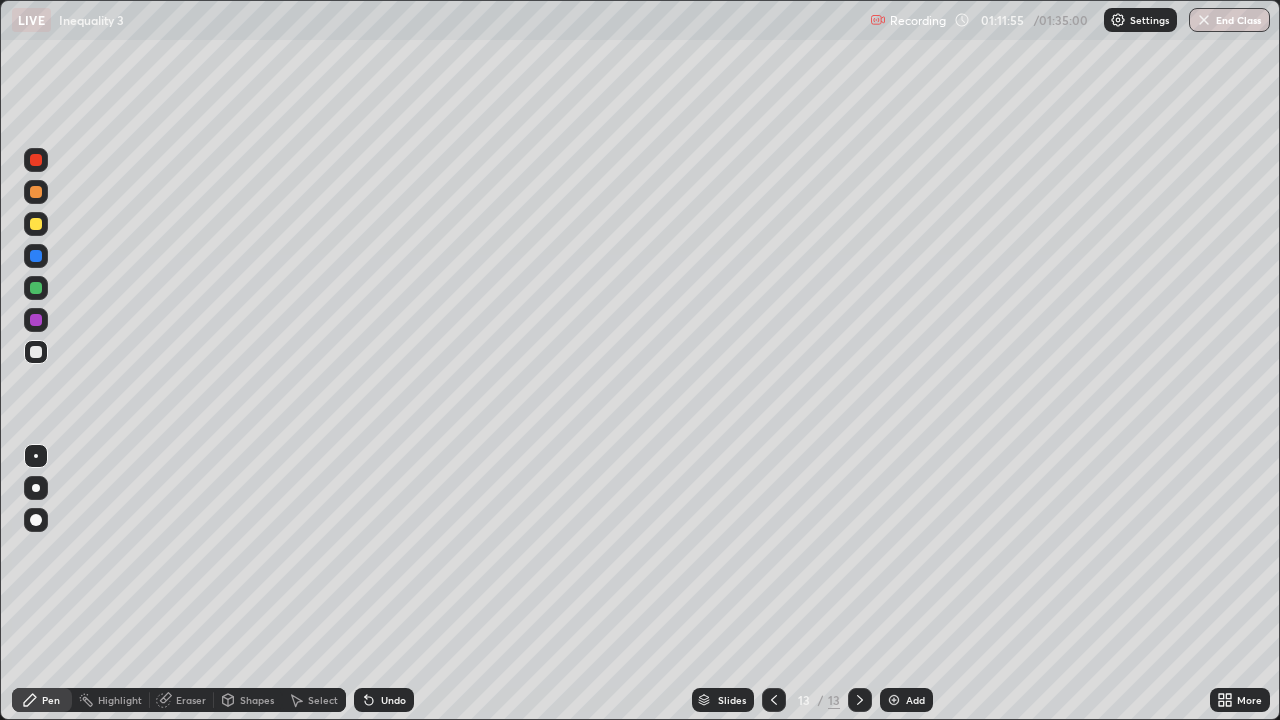 click on "Pen" at bounding box center [42, 700] 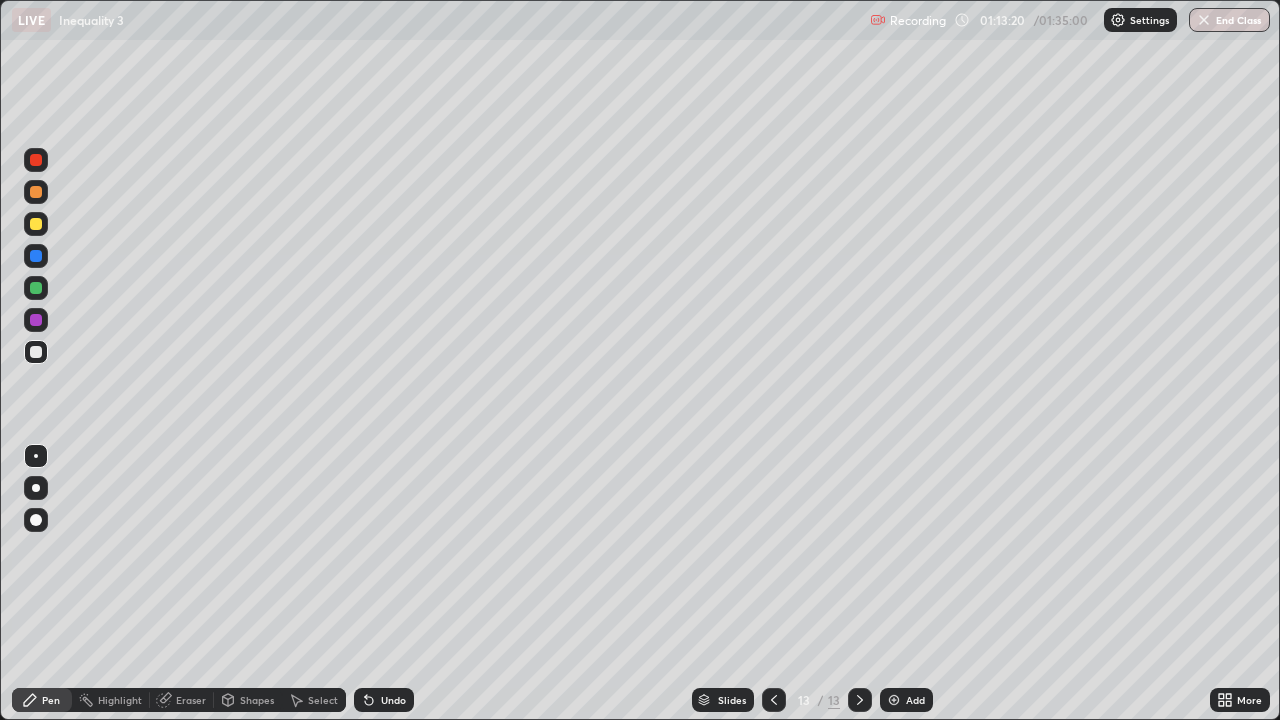 click on "Add" at bounding box center (915, 700) 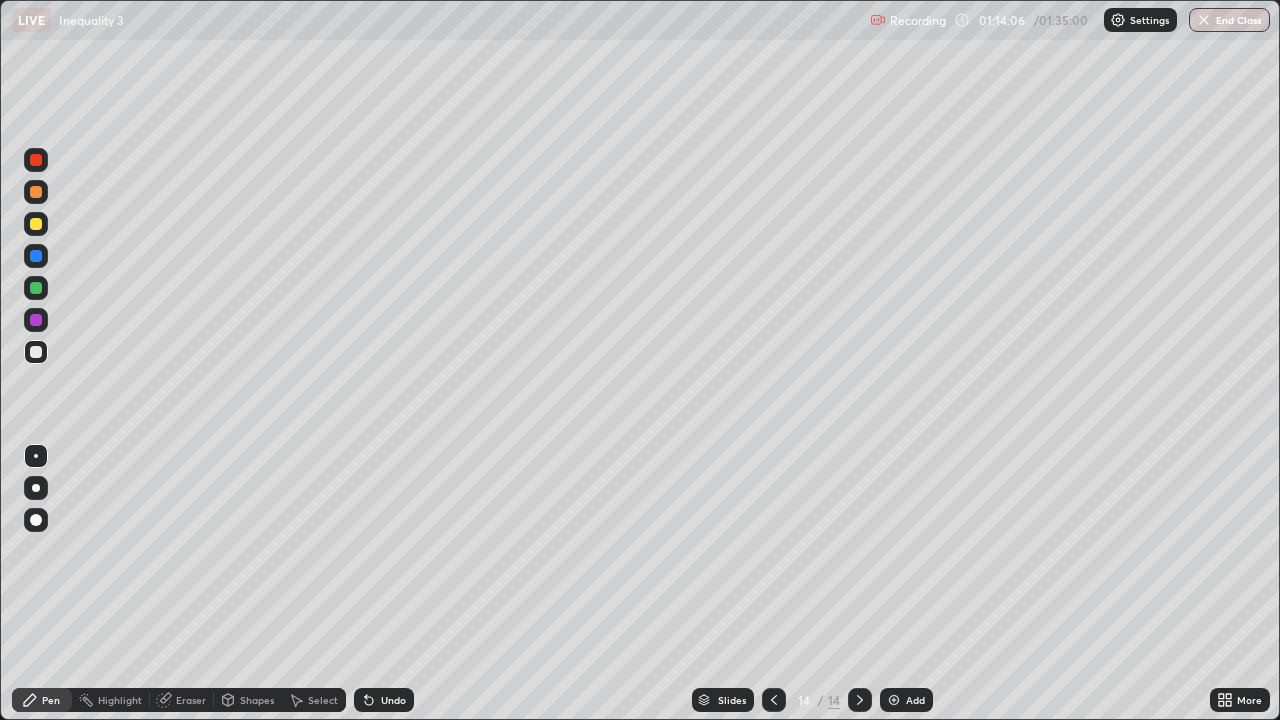 click on "Undo" at bounding box center (393, 700) 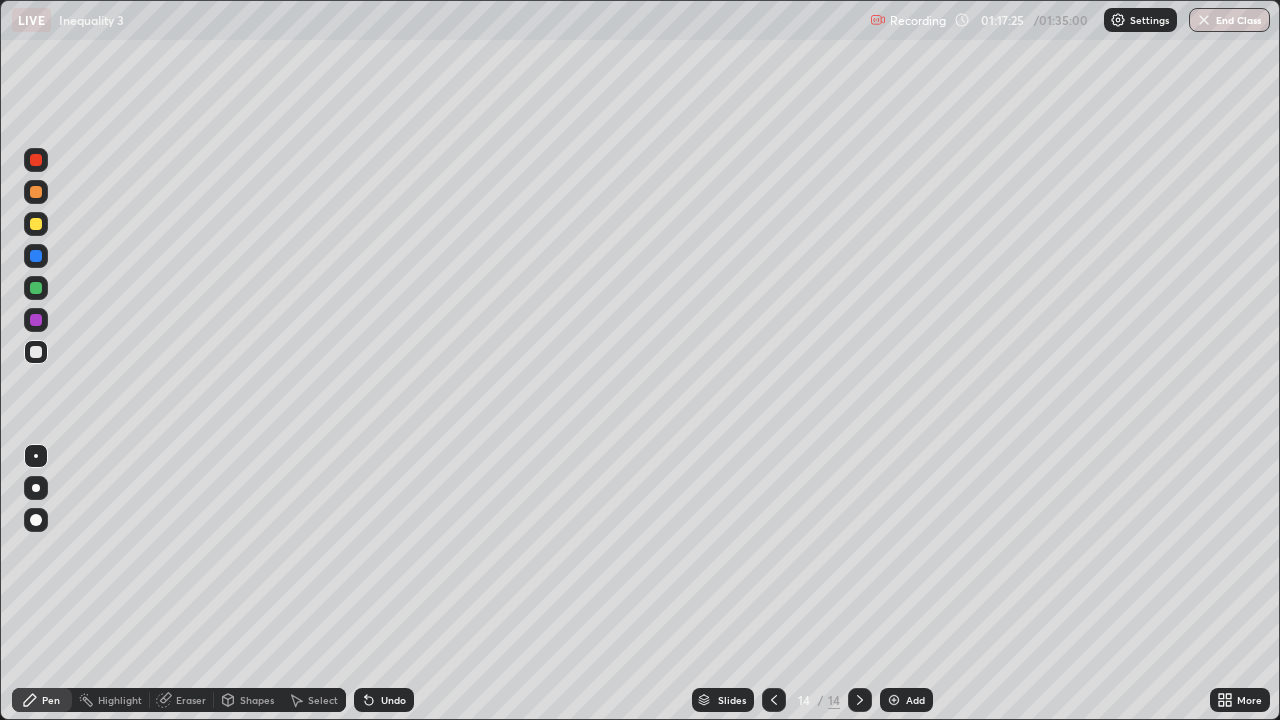 click on "Add" at bounding box center [915, 700] 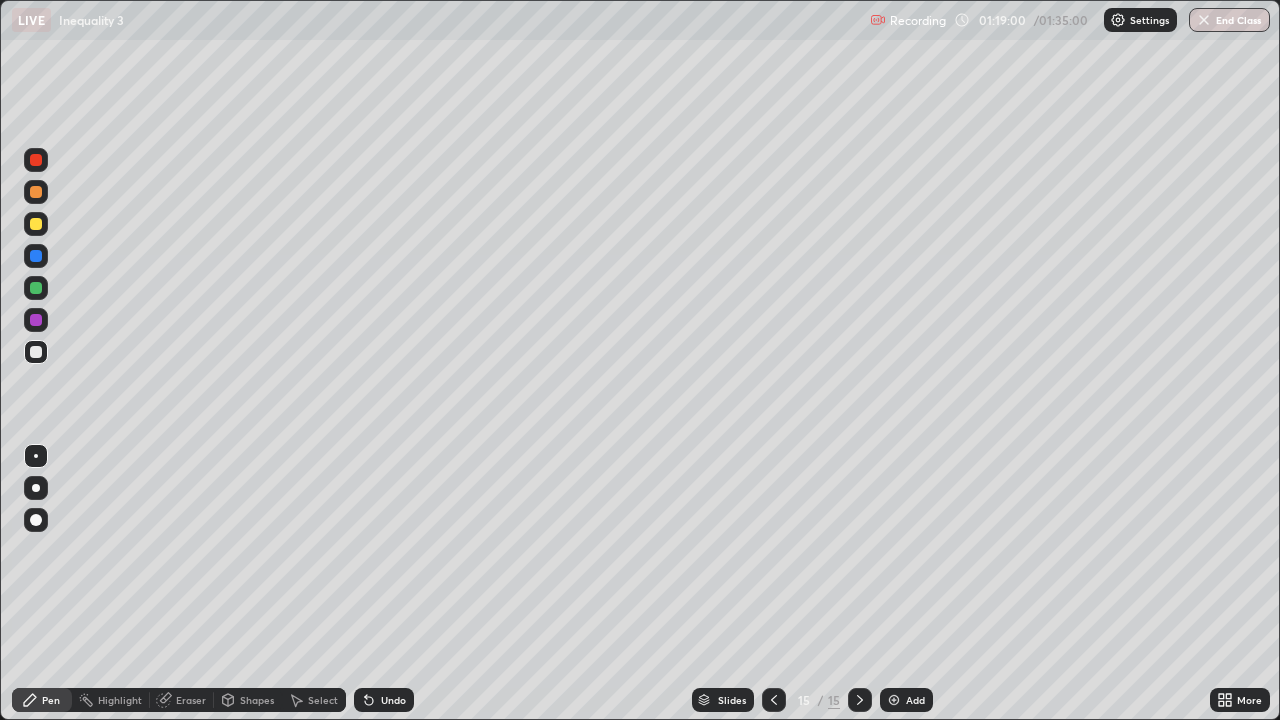 click at bounding box center (36, 288) 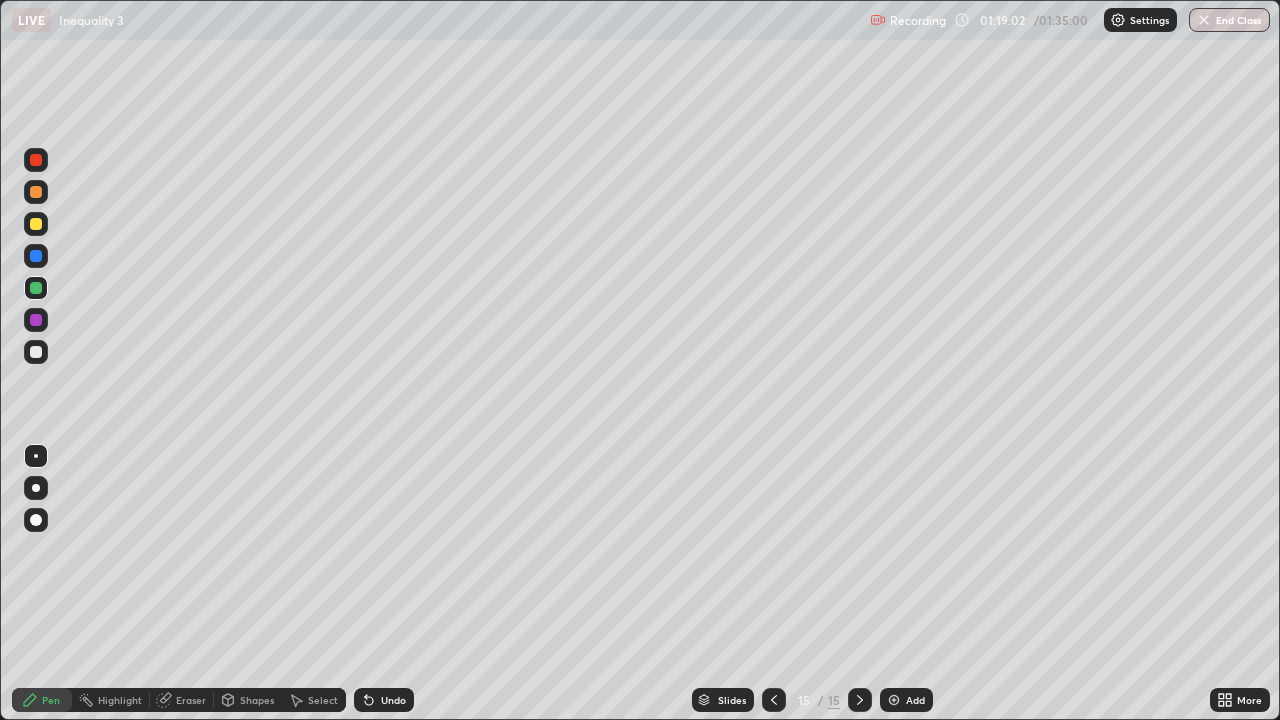 click on "Undo" at bounding box center [393, 700] 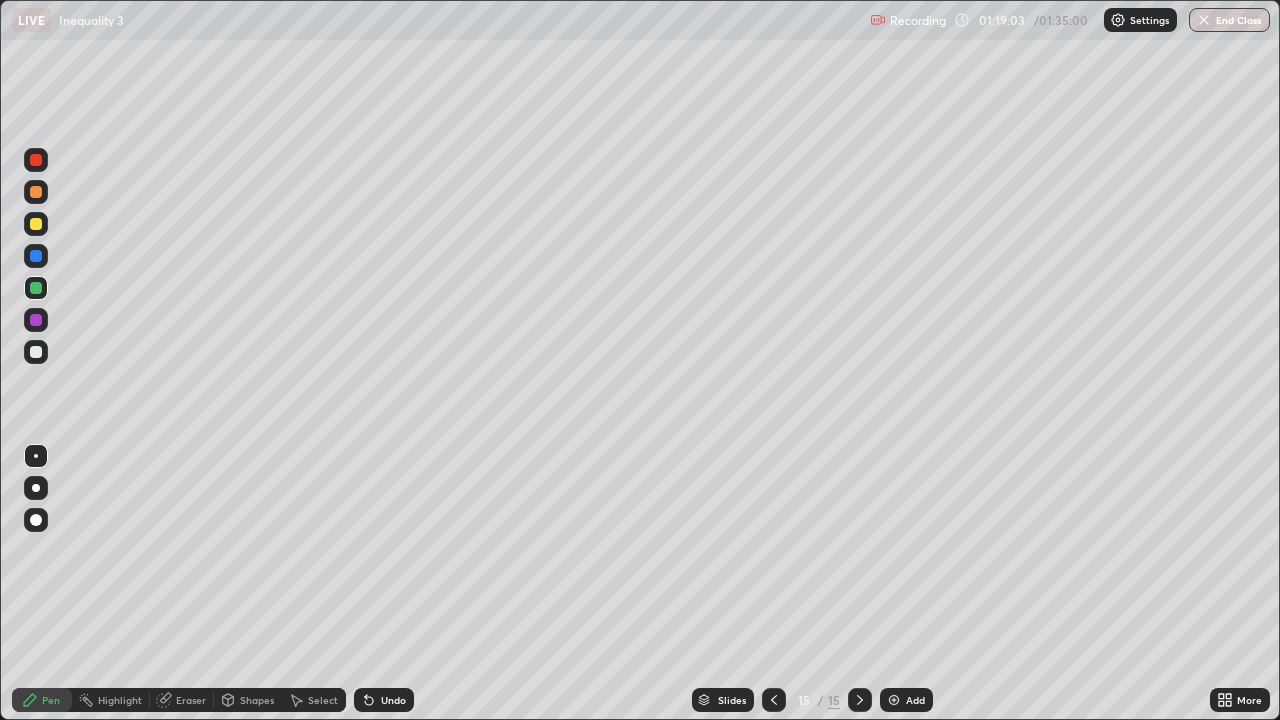 click on "Undo" at bounding box center [393, 700] 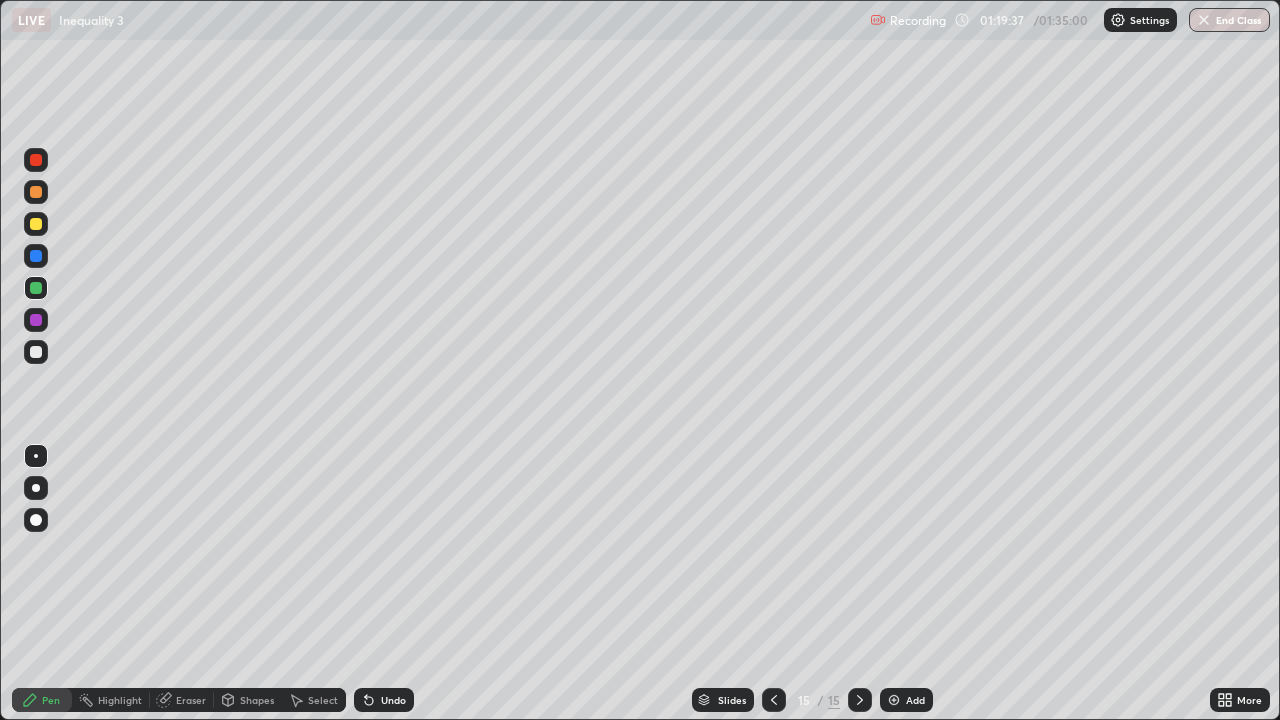 click on "Undo" at bounding box center (393, 700) 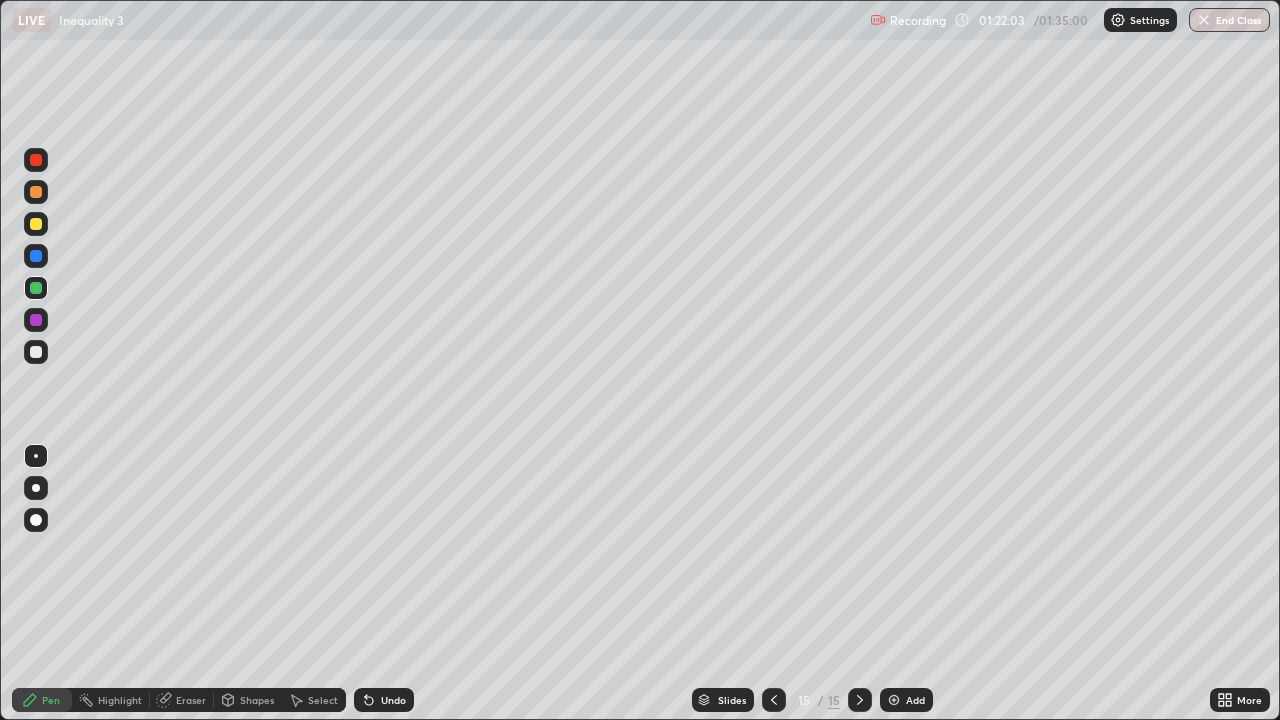 click on "End Class" at bounding box center (1229, 20) 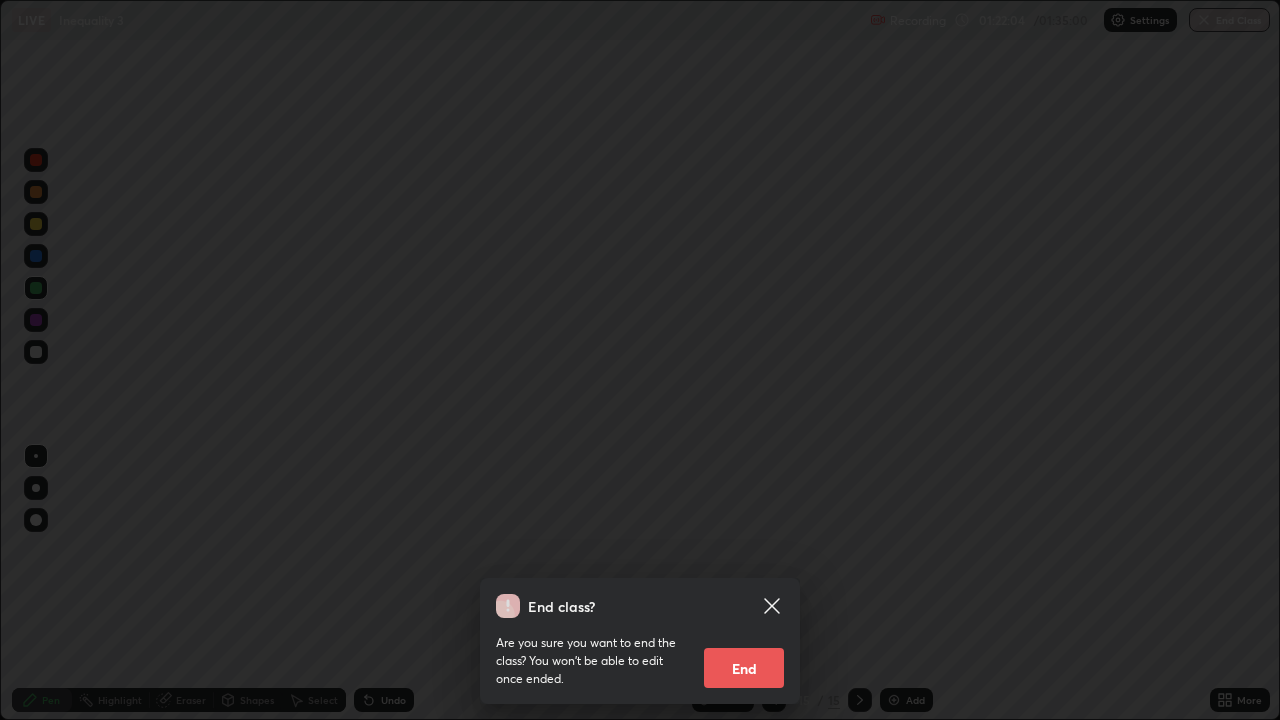 click on "End" at bounding box center [744, 668] 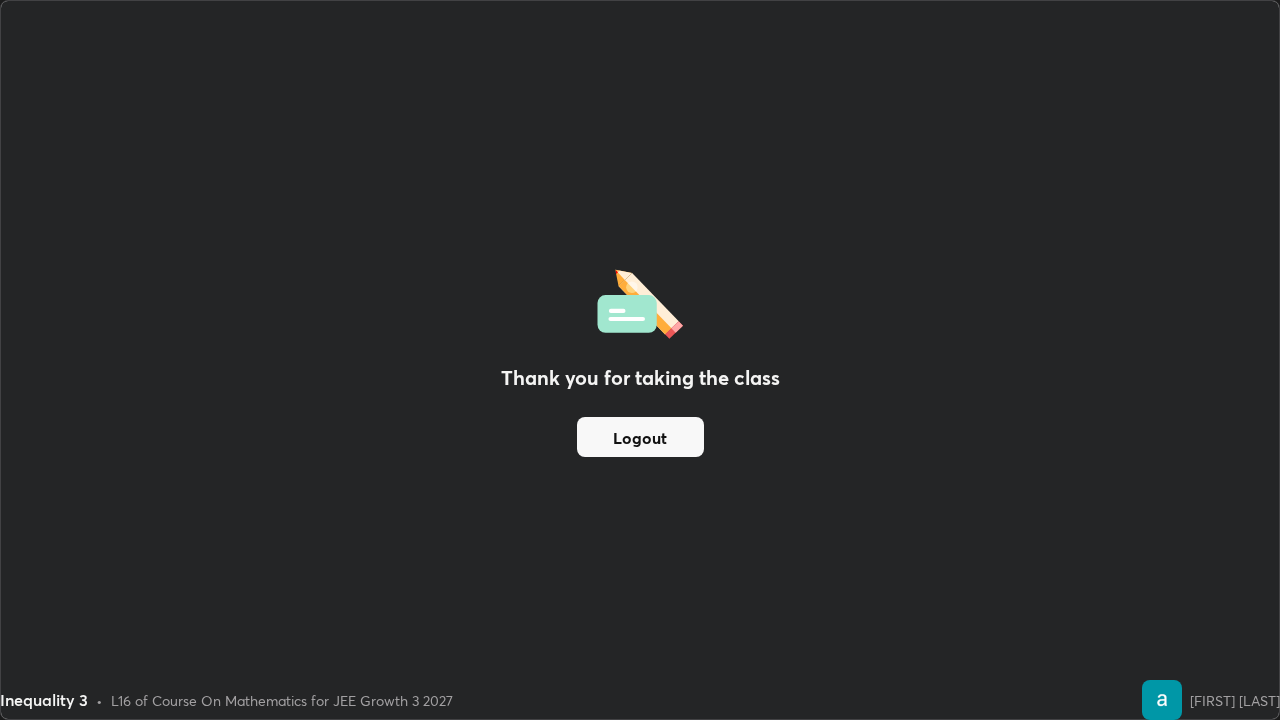 click on "Logout" at bounding box center (640, 437) 